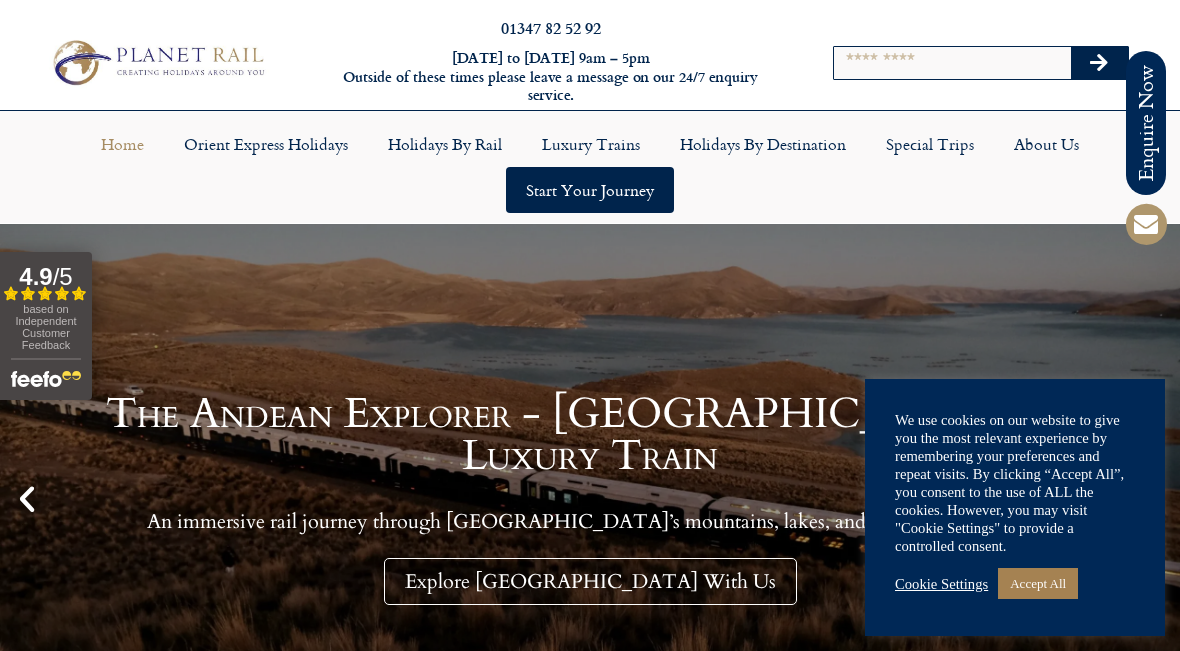 scroll, scrollTop: 0, scrollLeft: 0, axis: both 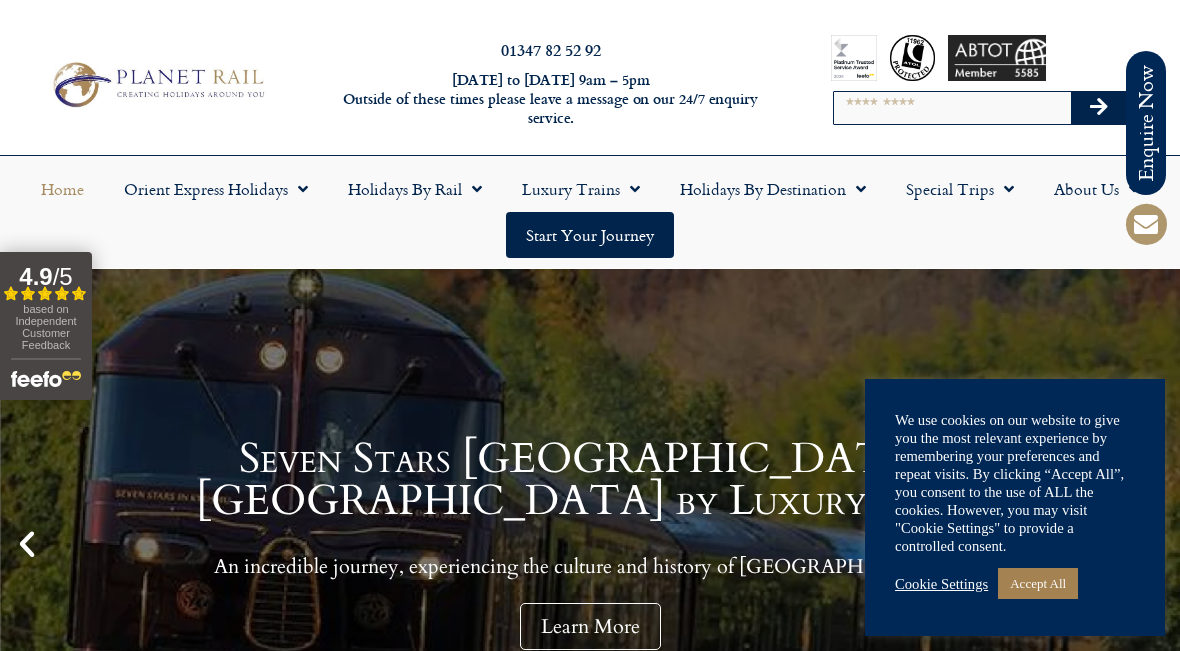 click on "Start your Journey" 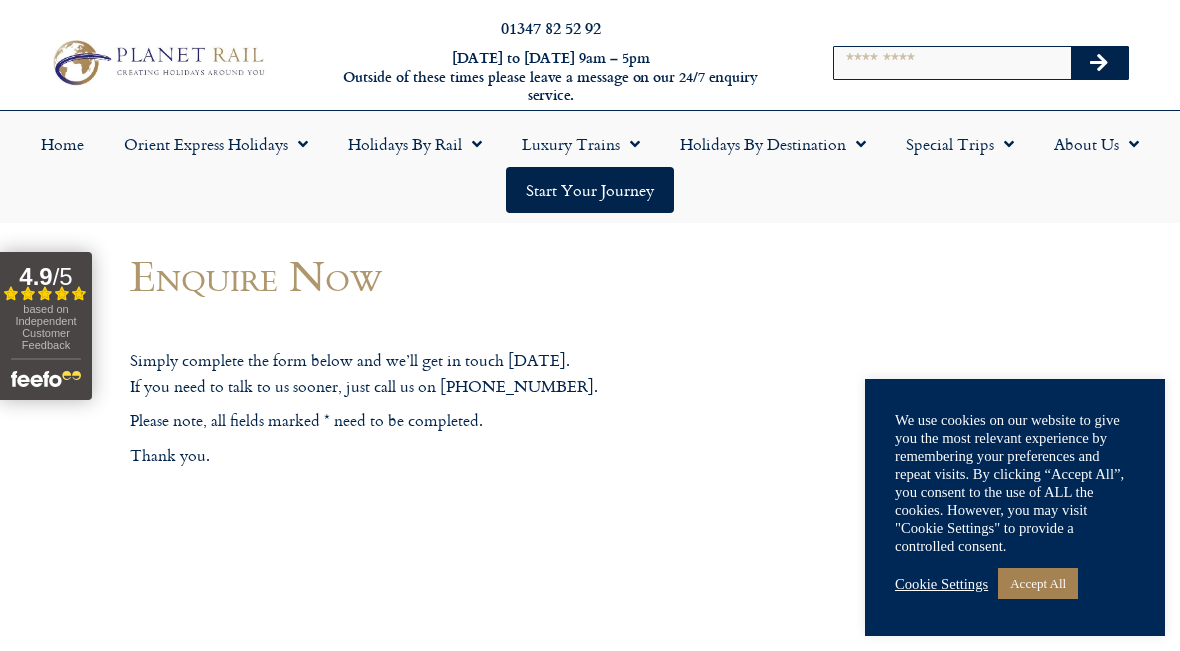 scroll, scrollTop: 0, scrollLeft: 0, axis: both 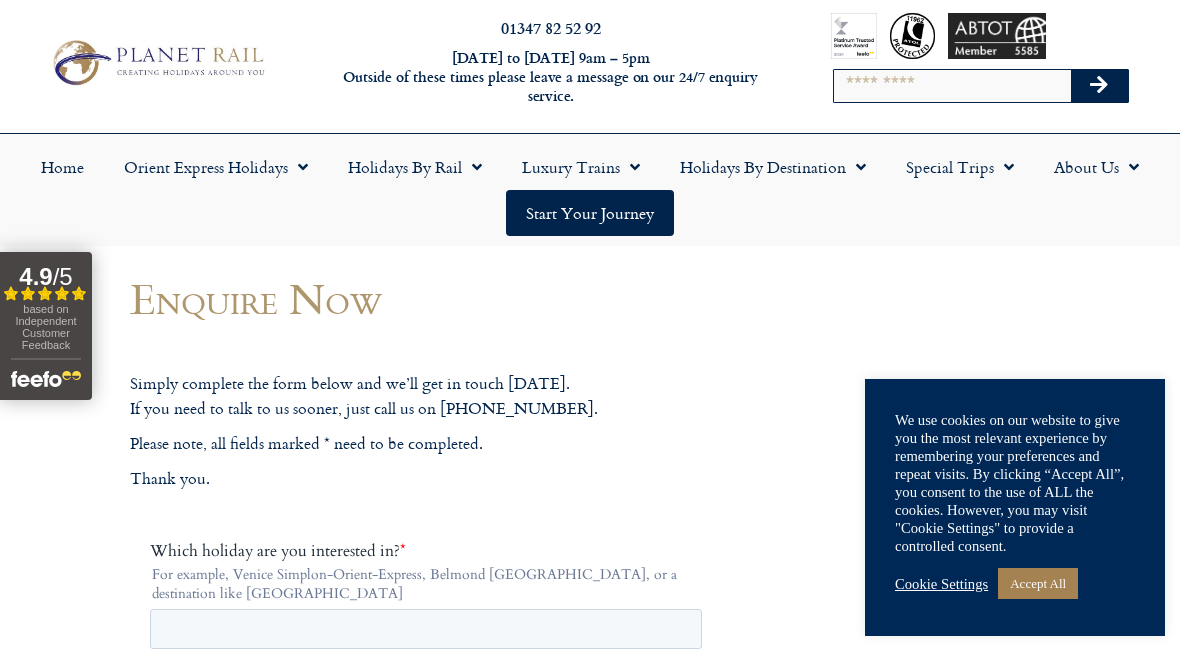 click on "Home" 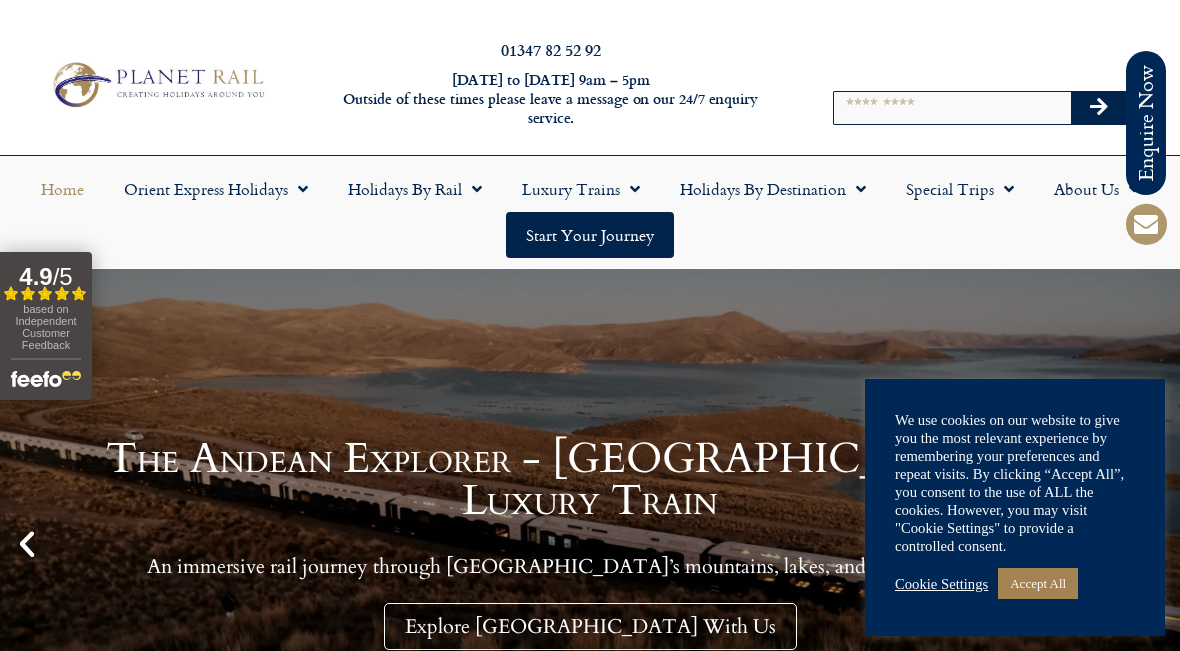 scroll, scrollTop: 0, scrollLeft: 0, axis: both 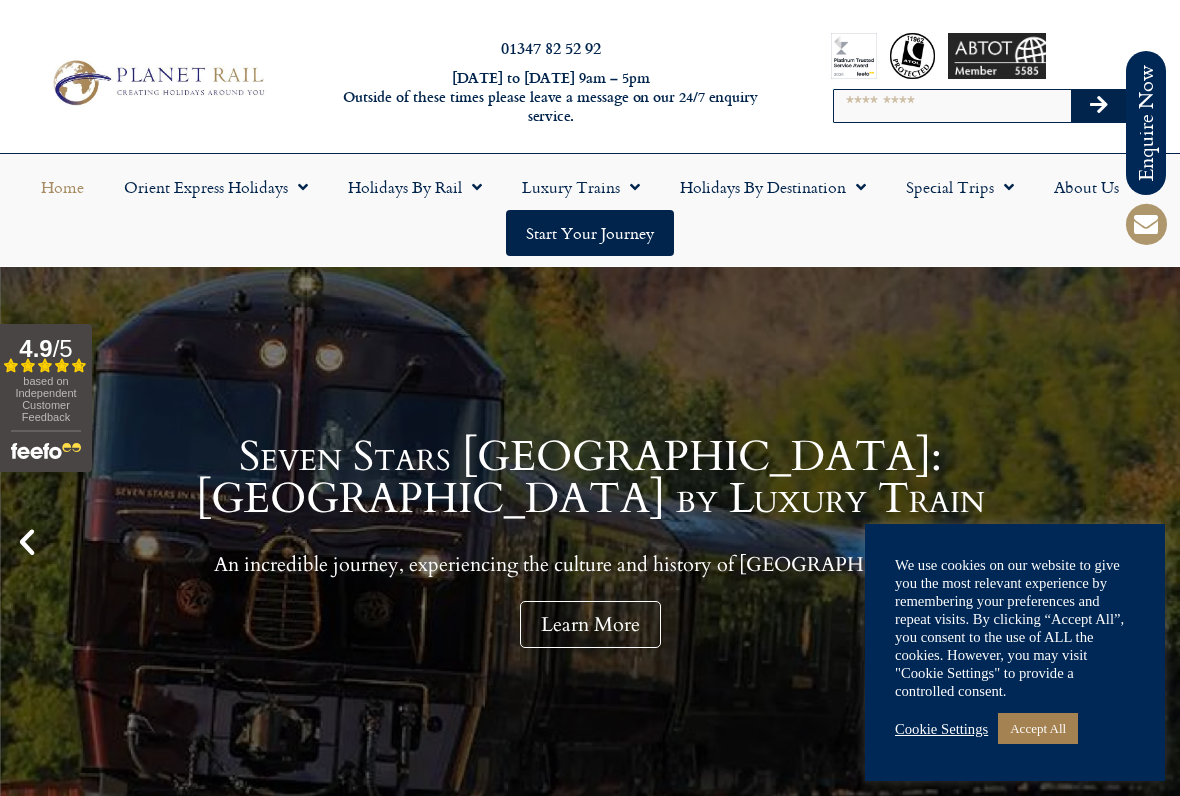 click on "Accept All" at bounding box center (1038, 728) 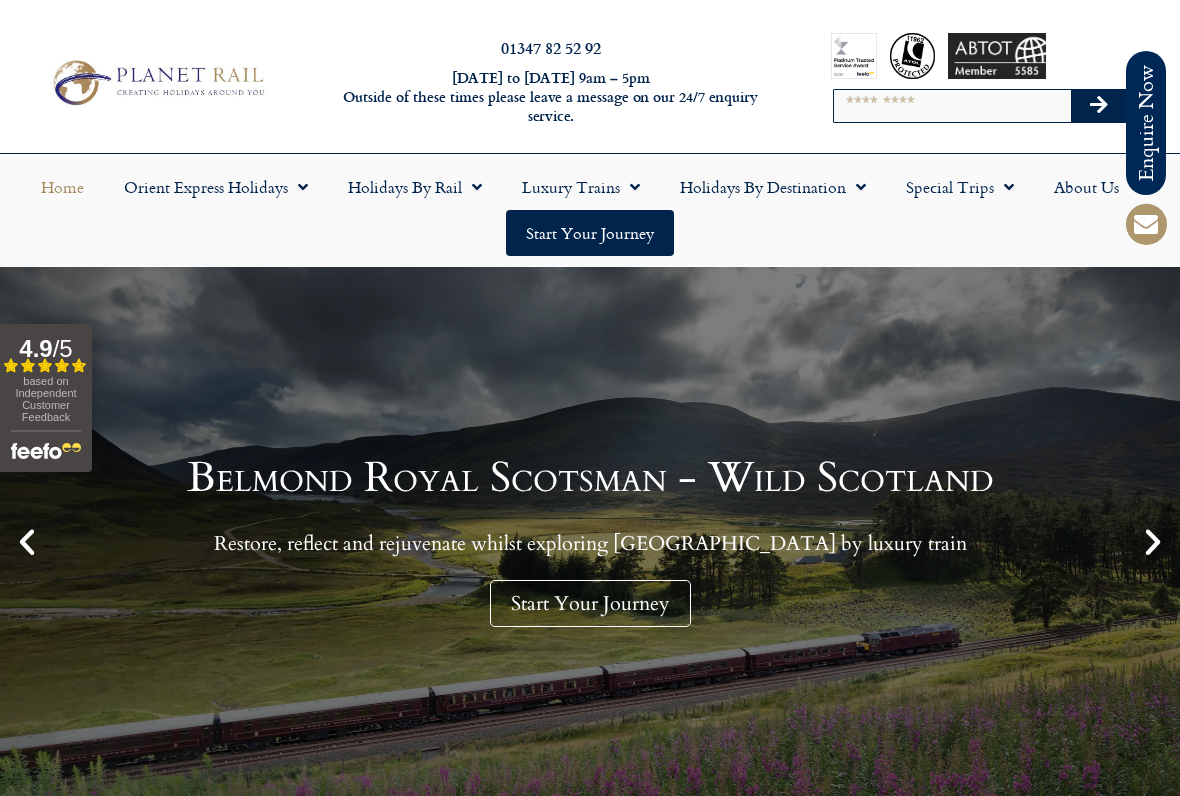 click on "Start your Journey" 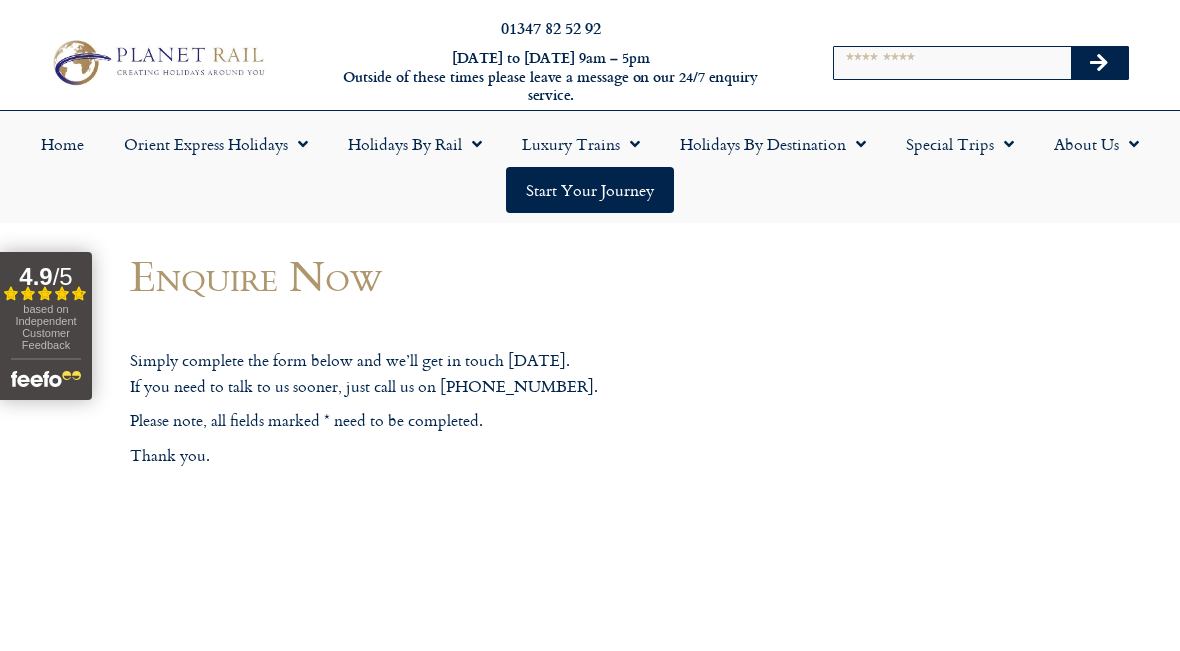scroll, scrollTop: 0, scrollLeft: 0, axis: both 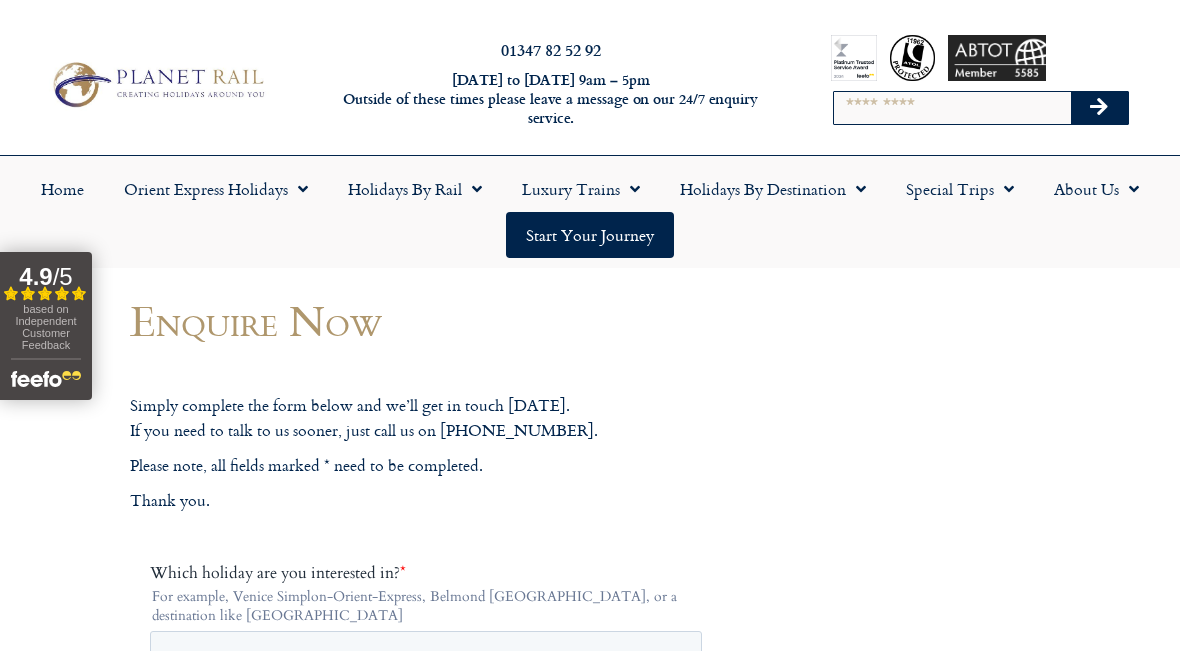 click on "Search" at bounding box center [952, 108] 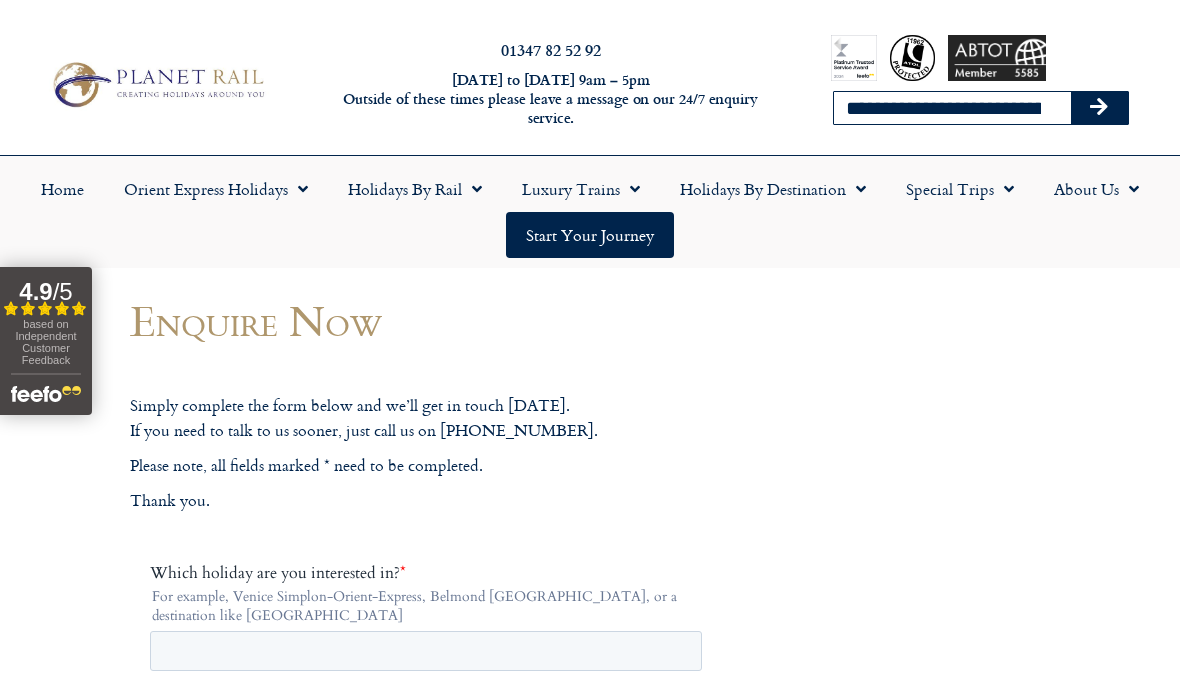 type on "**********" 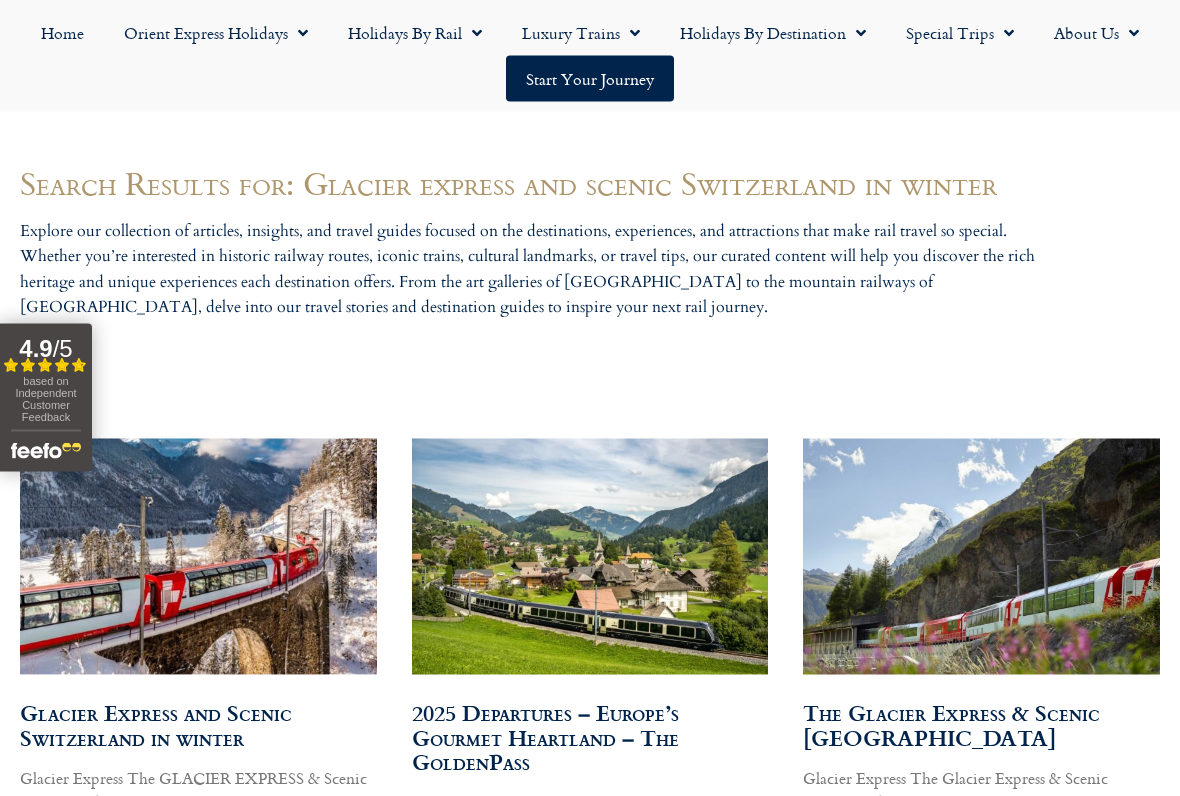 scroll, scrollTop: 883, scrollLeft: 0, axis: vertical 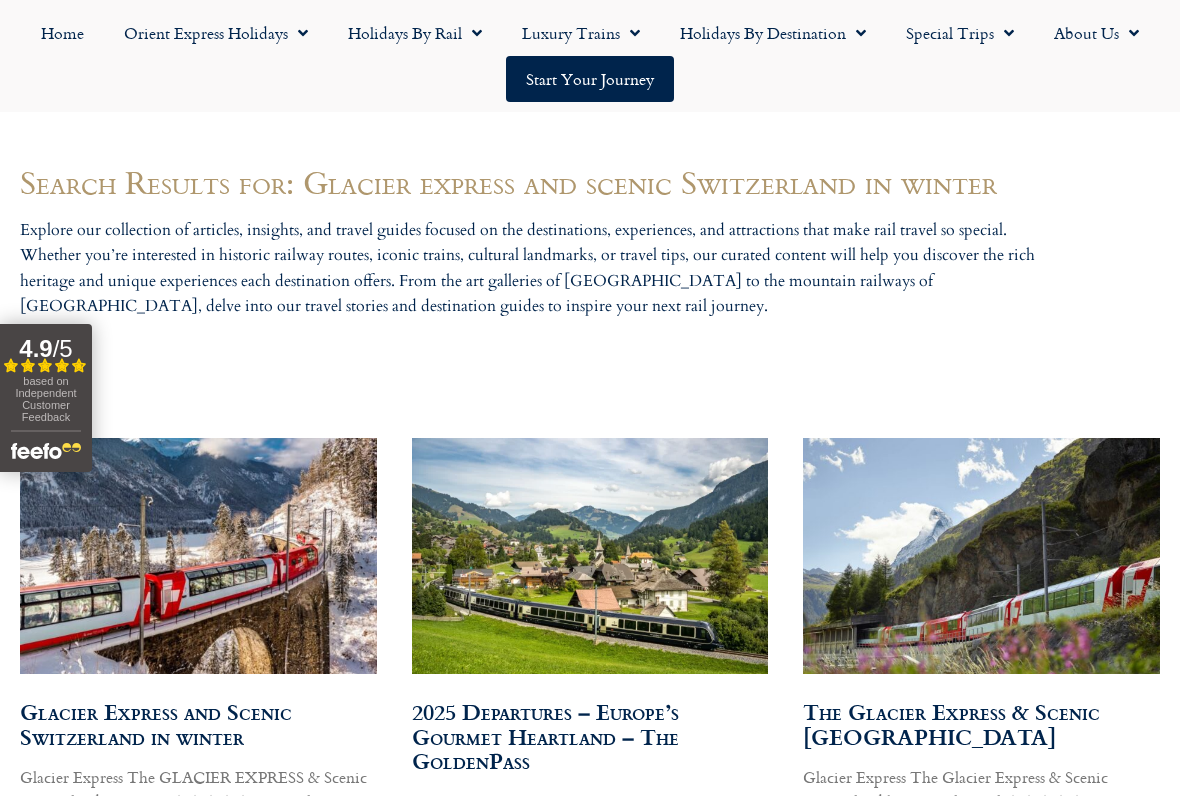click on "Glacier Express and Scenic Switzerland in winter" at bounding box center [156, 724] 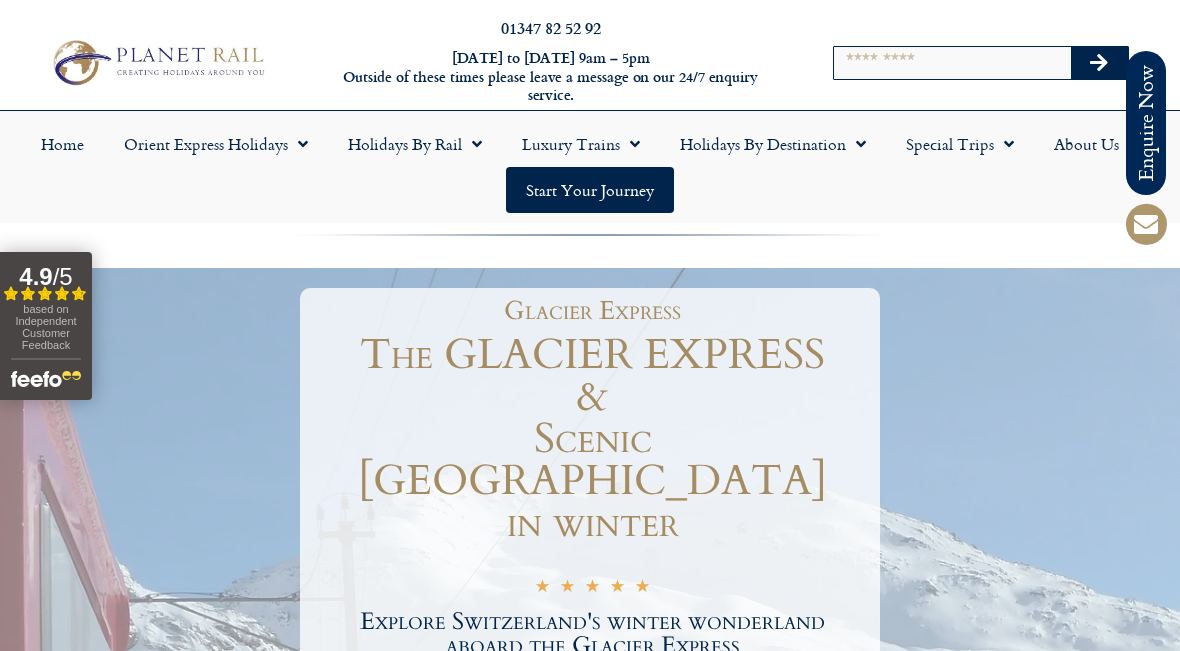 scroll, scrollTop: 0, scrollLeft: 0, axis: both 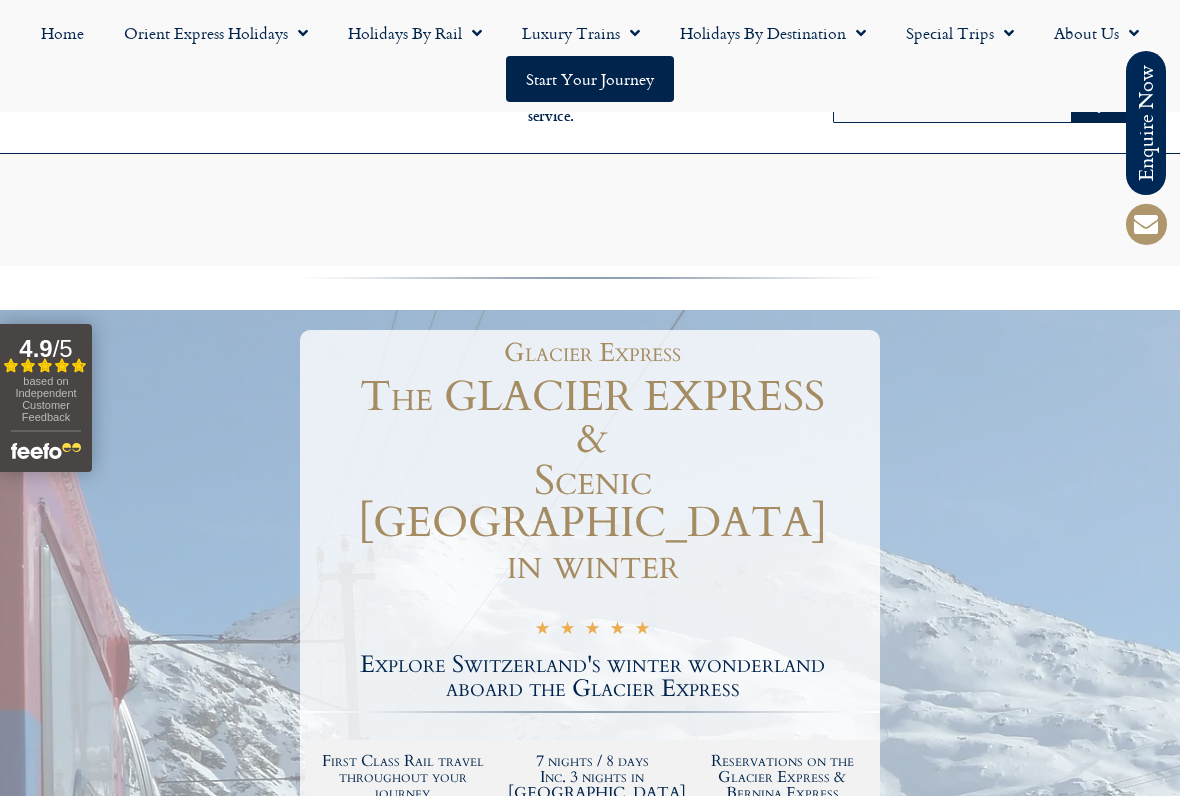click on "Full itinerary & dates" at bounding box center [592, 1207] 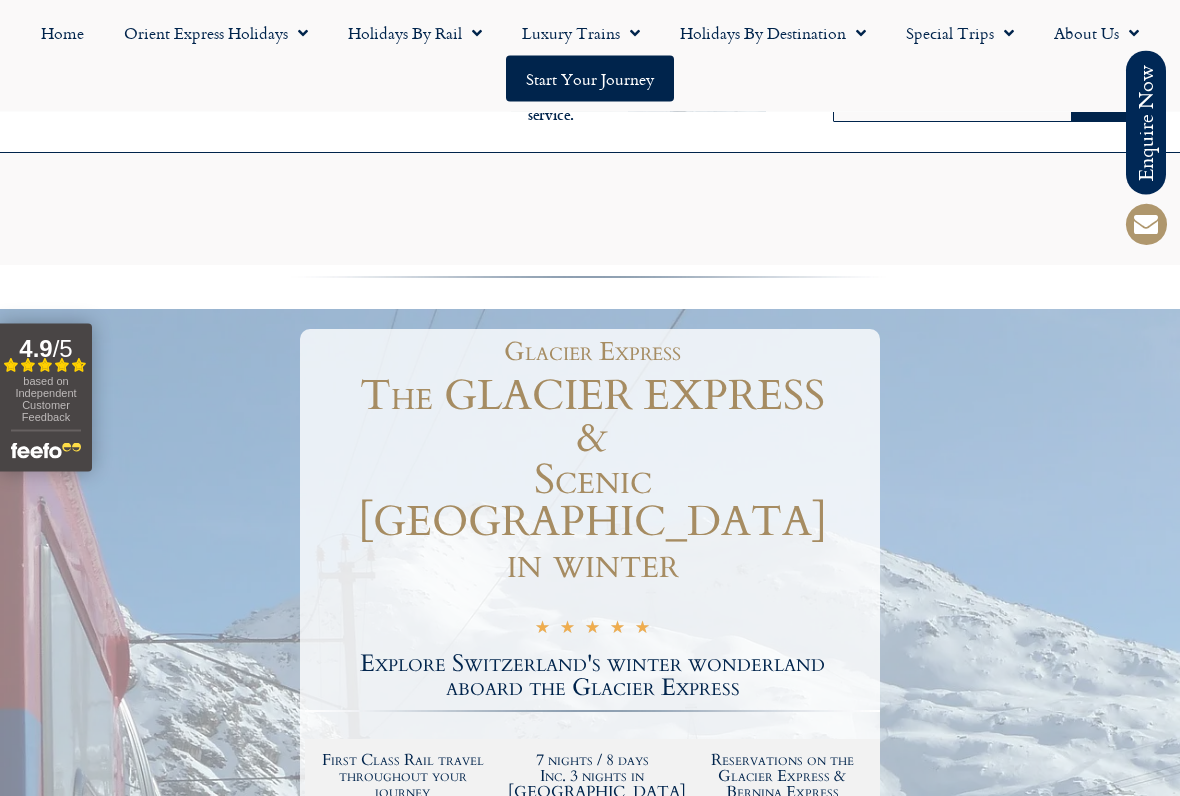 scroll, scrollTop: 3933, scrollLeft: 0, axis: vertical 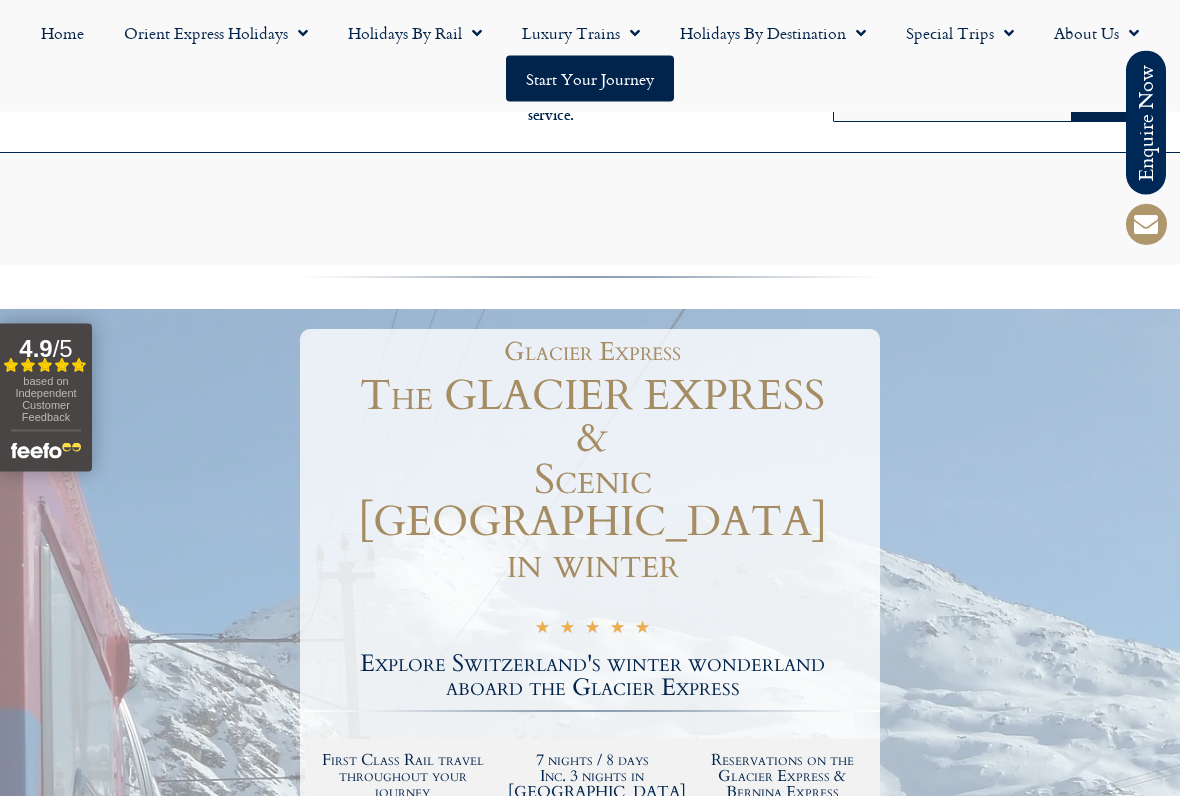 click at bounding box center [875, 4701] 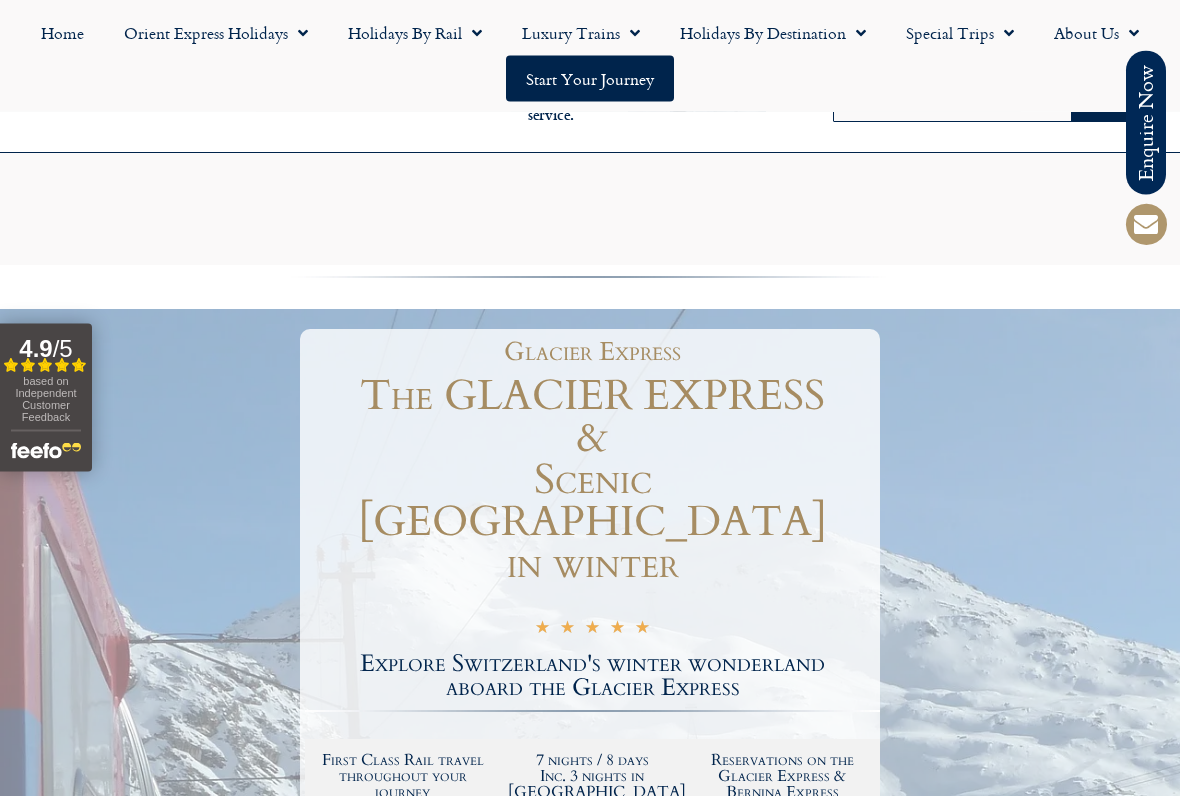 scroll, scrollTop: 5033, scrollLeft: 0, axis: vertical 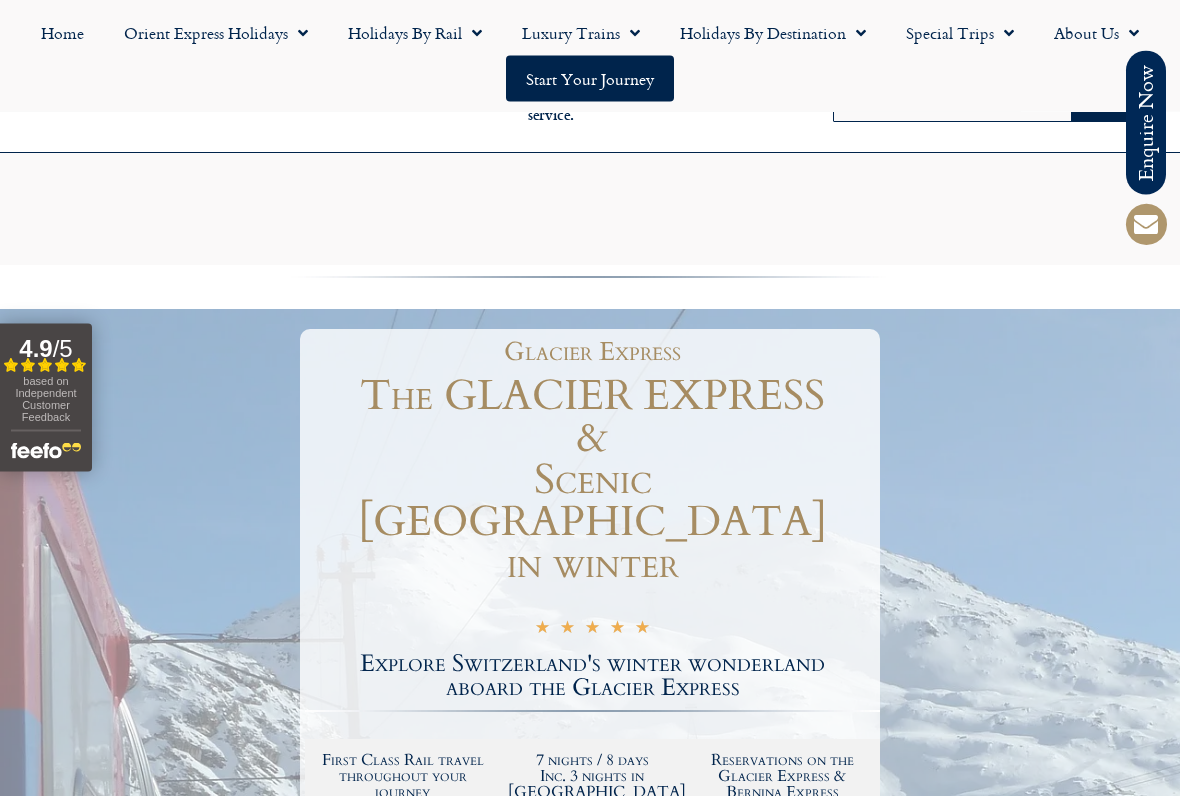 click on "Day 6 – A free day to relax or explore
You have one full day to explore the delights of the historic town of Chur today. Perhaps start at the vast 12 th  century cathedral before idly strolling through the cobbled streets and pretty squares. If you are feeling more adventurous you may favour a trip by First Class rail to Lucerne. Alternatively you could journey east to gorgeous Lake Constance and join the Pre-Alpine Express for the scenic rail journey through the charming pre-alpine landscape, with its rolling hills and storybook villages nestled in the valleys, possibly stopping to visit the monastery and Old Town of St. Gallen (UNESCO world cultural heritage site). A final option to consider is the journey by mountain railway up the Schanfigg valley to the pretty resort of Arosa." at bounding box center [590, 6284] 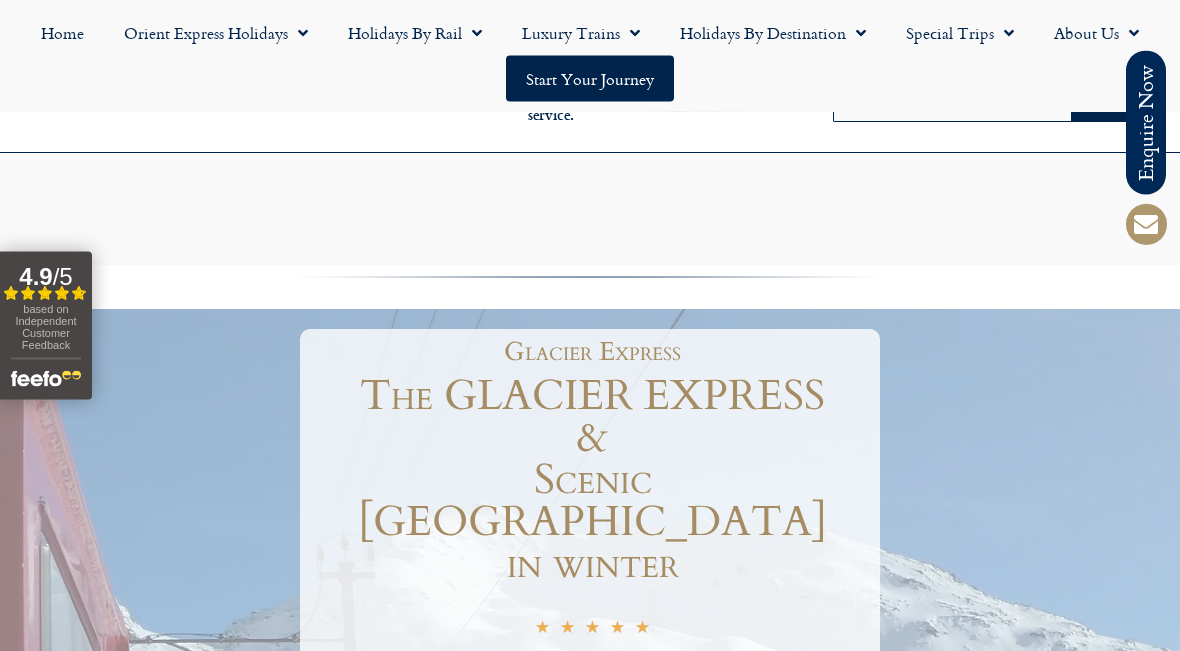 scroll, scrollTop: 7512, scrollLeft: 0, axis: vertical 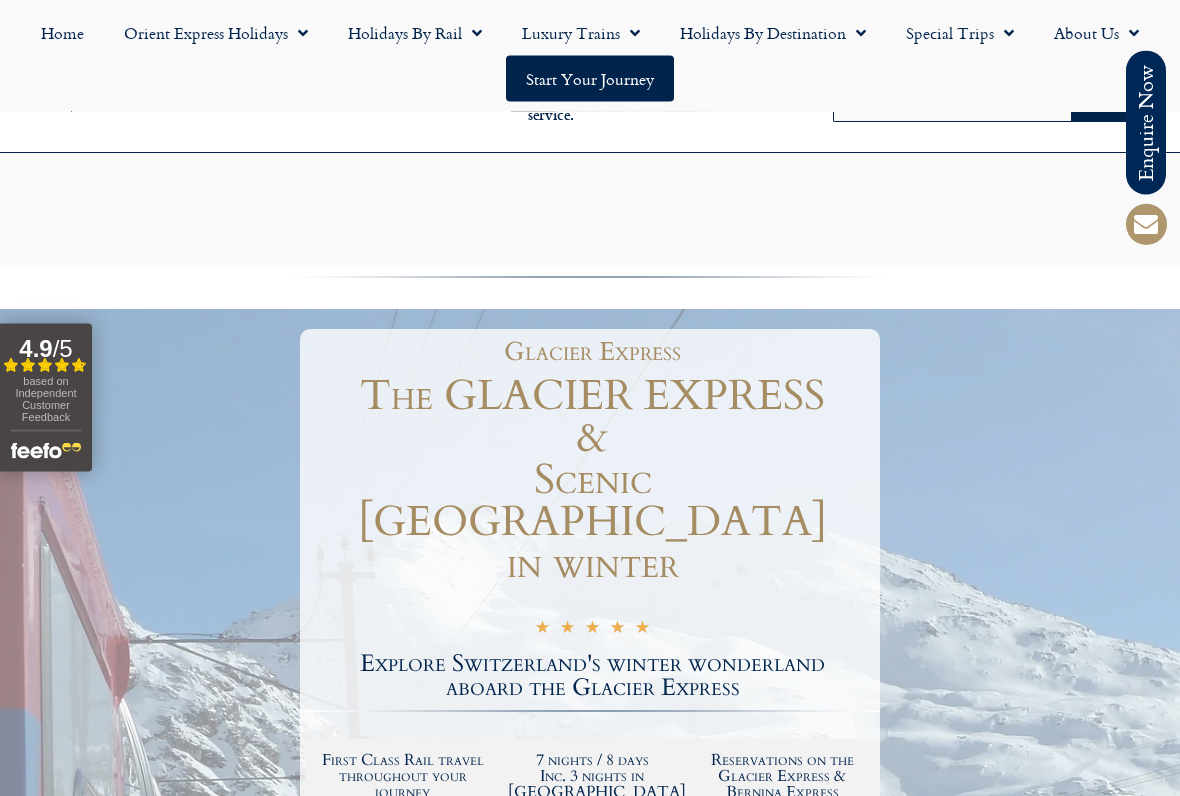 click on "Enquire Now" at bounding box center (590, 7350) 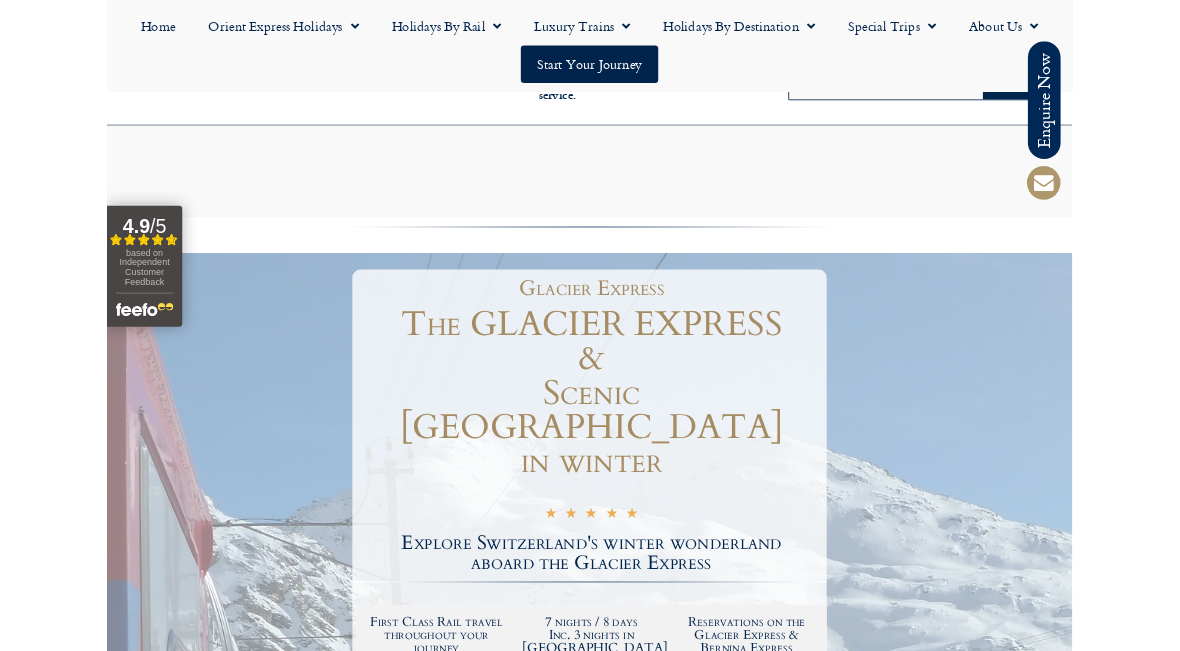 scroll, scrollTop: 6555, scrollLeft: 0, axis: vertical 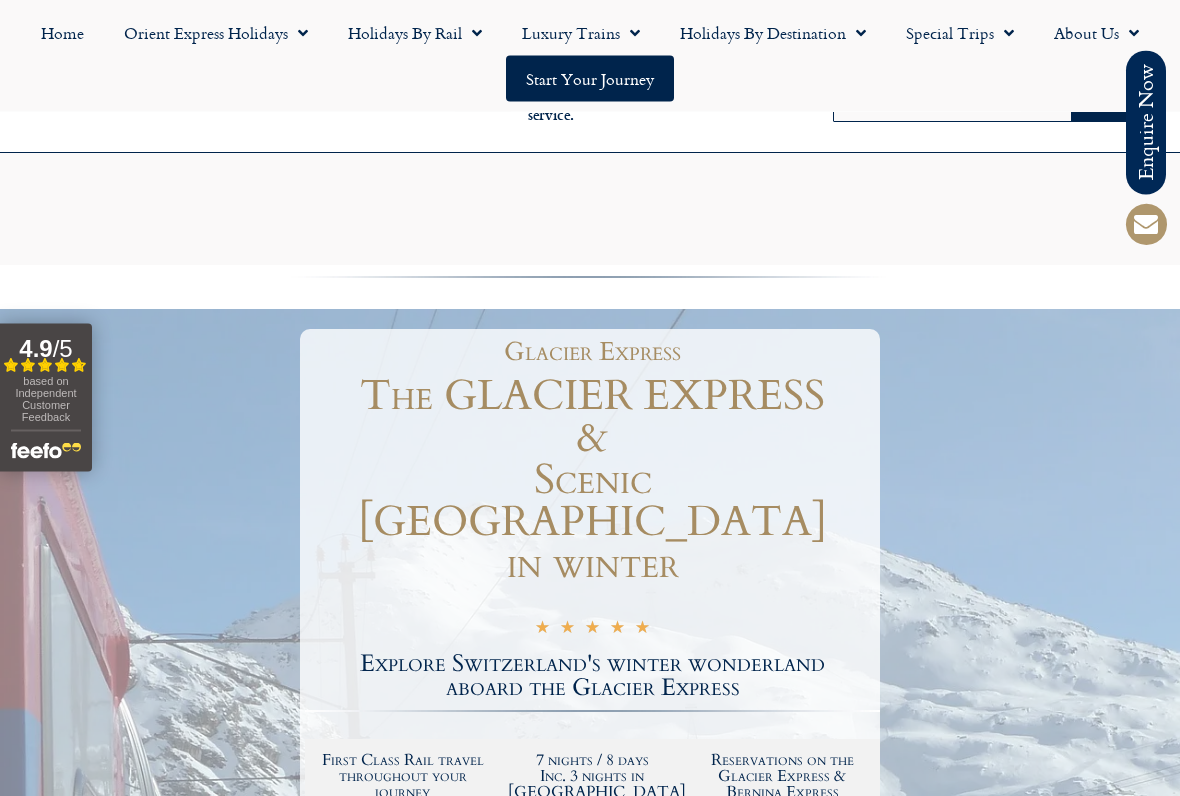 click on "Enquire Now" at bounding box center (590, 7350) 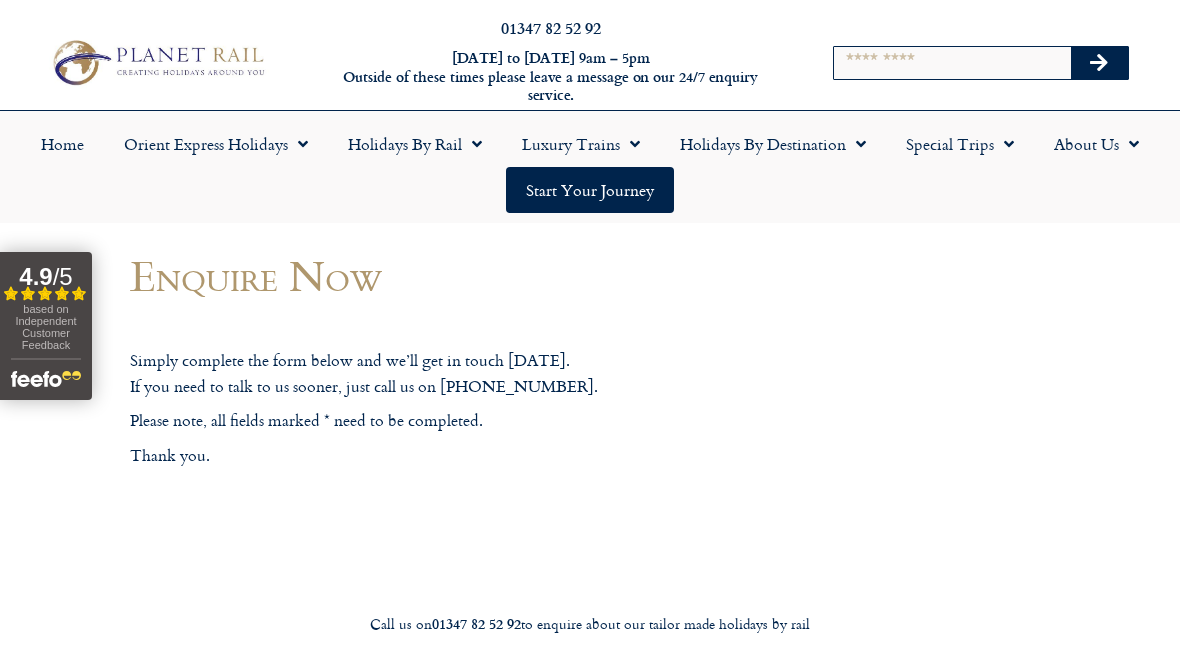 scroll, scrollTop: 0, scrollLeft: 0, axis: both 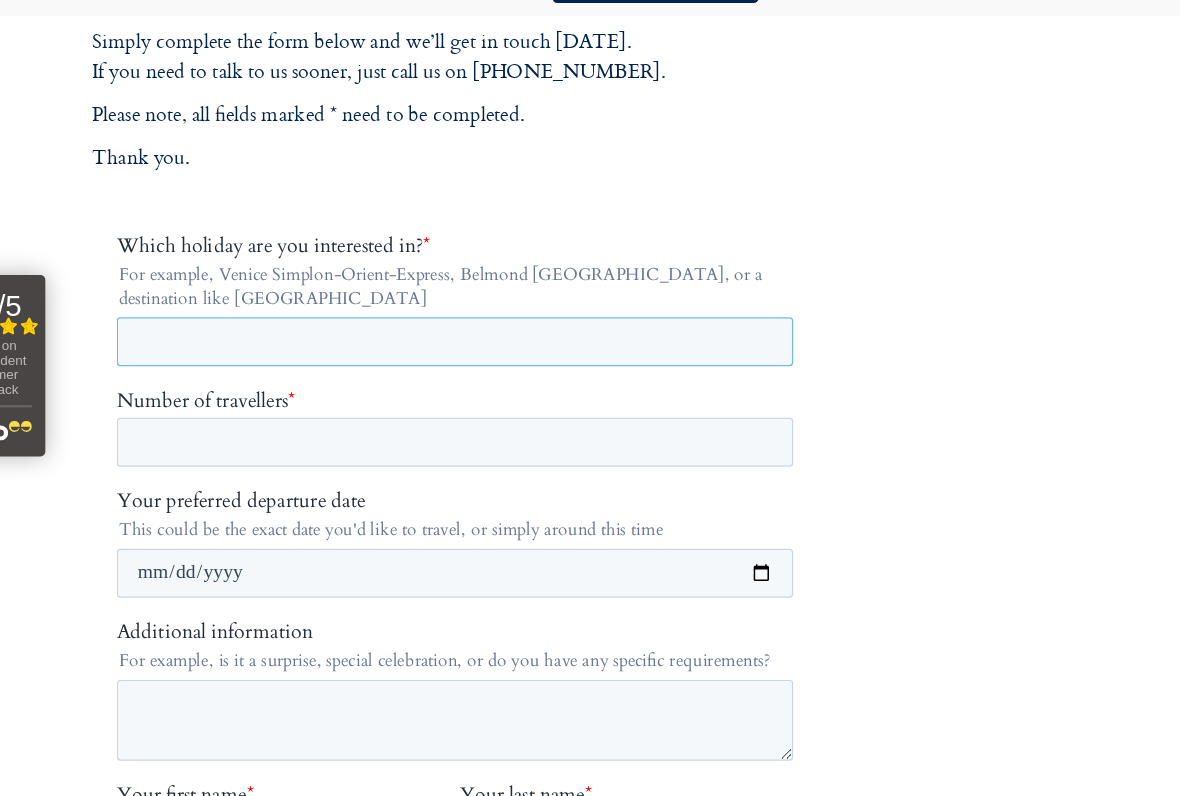 click on "Which holiday are you interested in? *" at bounding box center (392, 321) 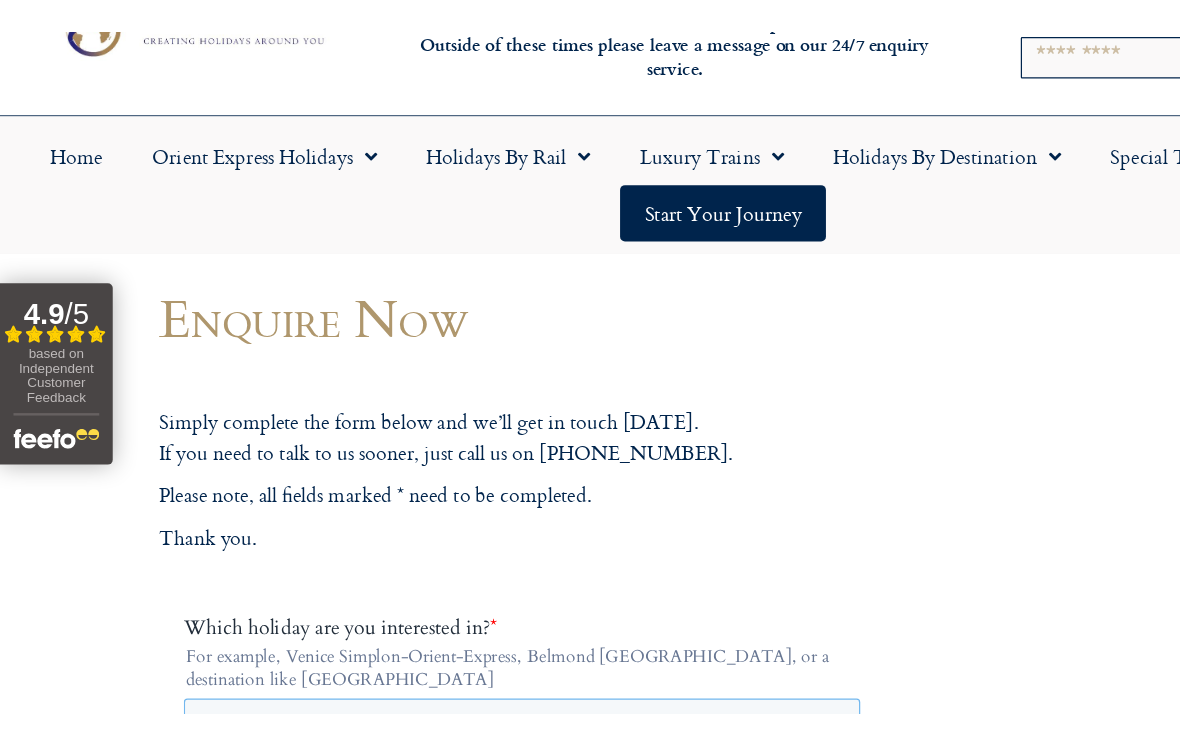 scroll, scrollTop: 86, scrollLeft: 0, axis: vertical 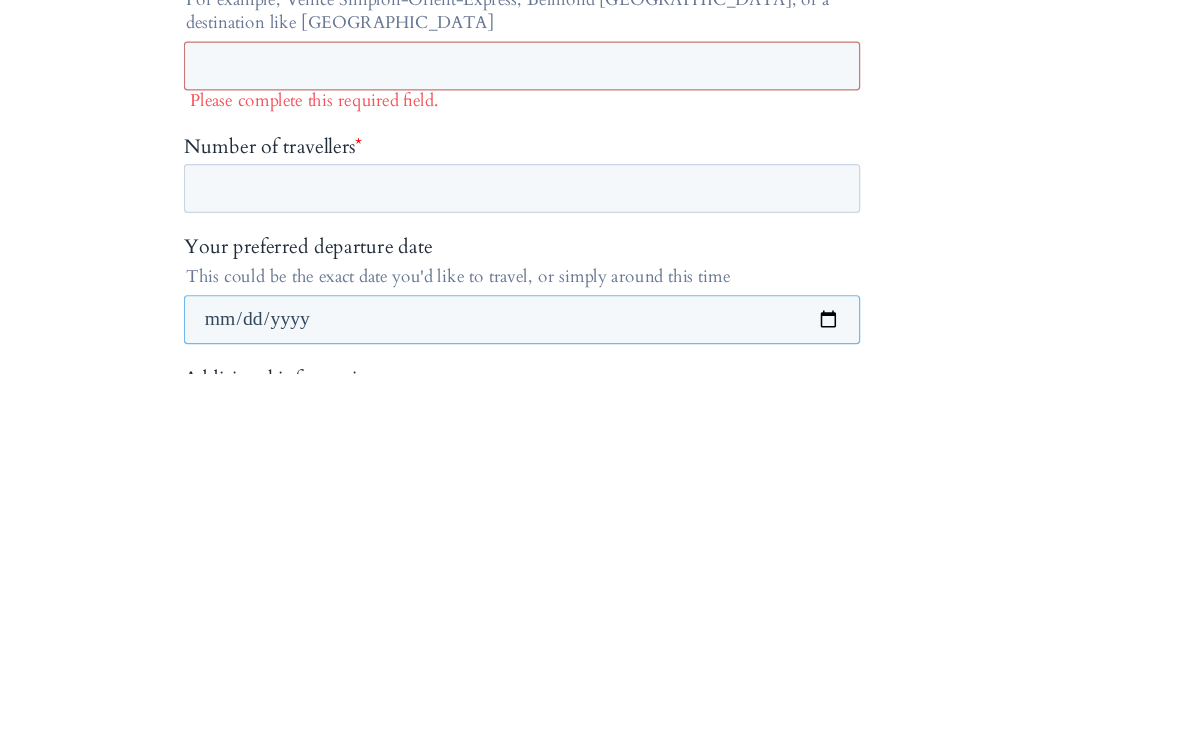 type on "**********" 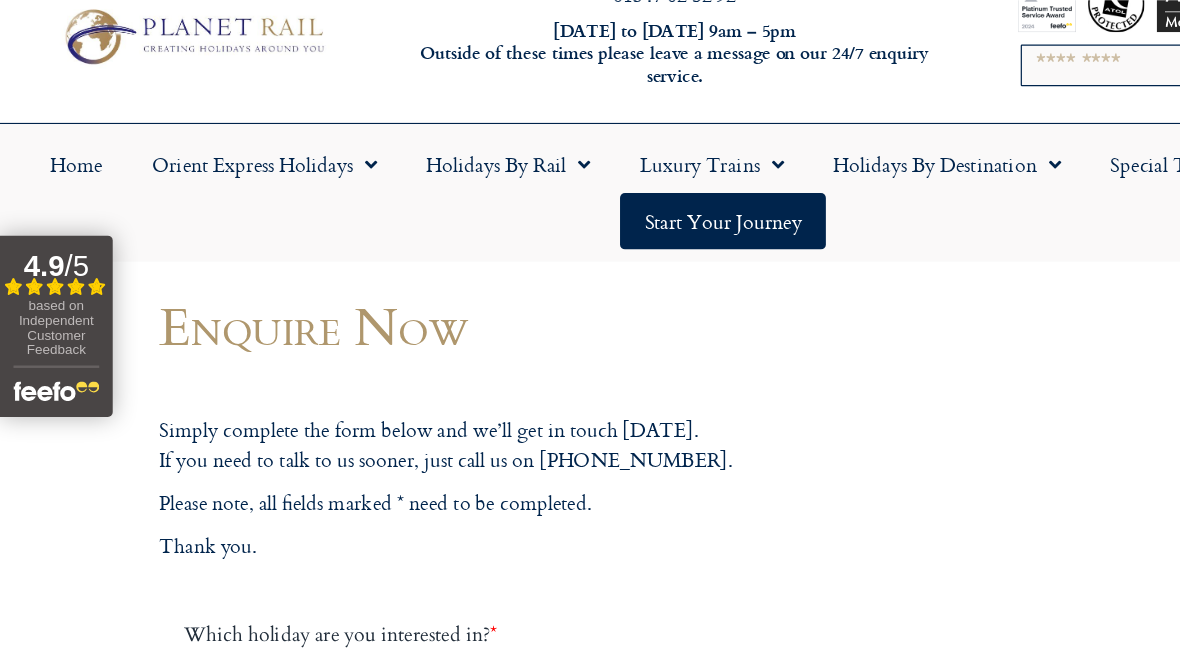 scroll, scrollTop: 53, scrollLeft: 0, axis: vertical 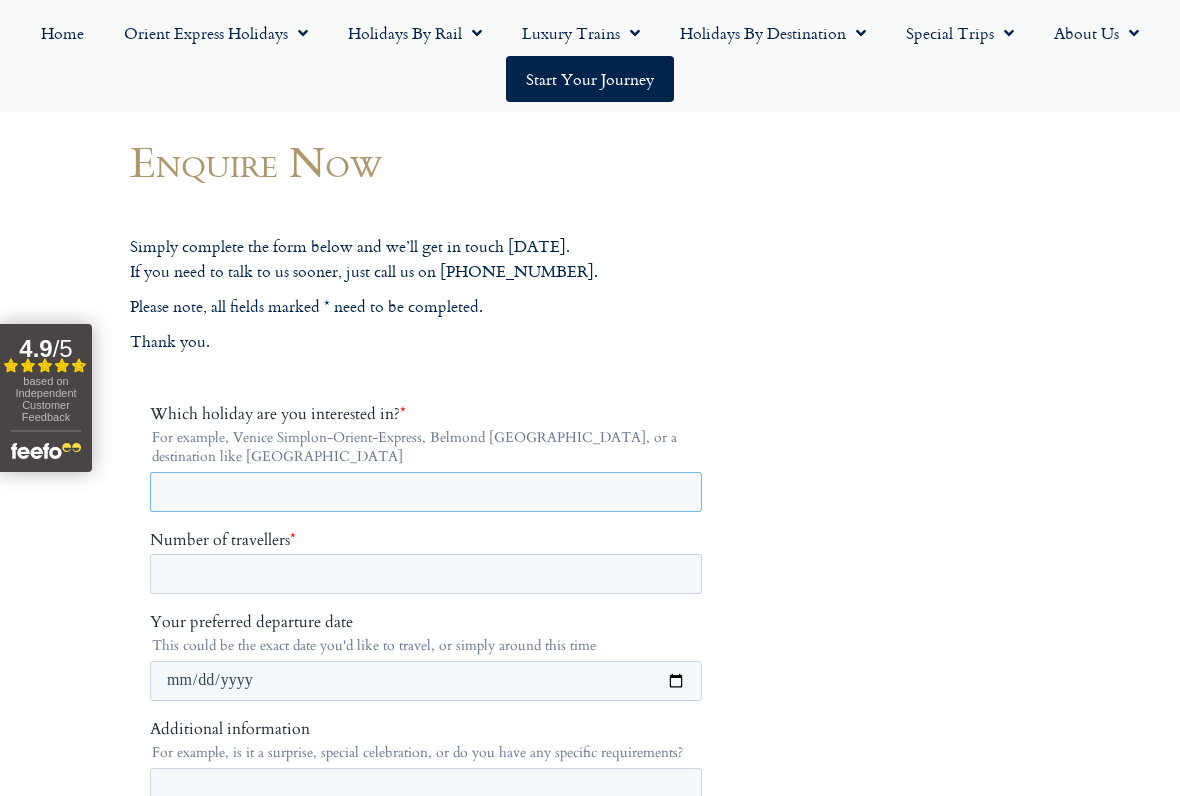 click on "Which holiday are you interested in? *" at bounding box center (426, 491) 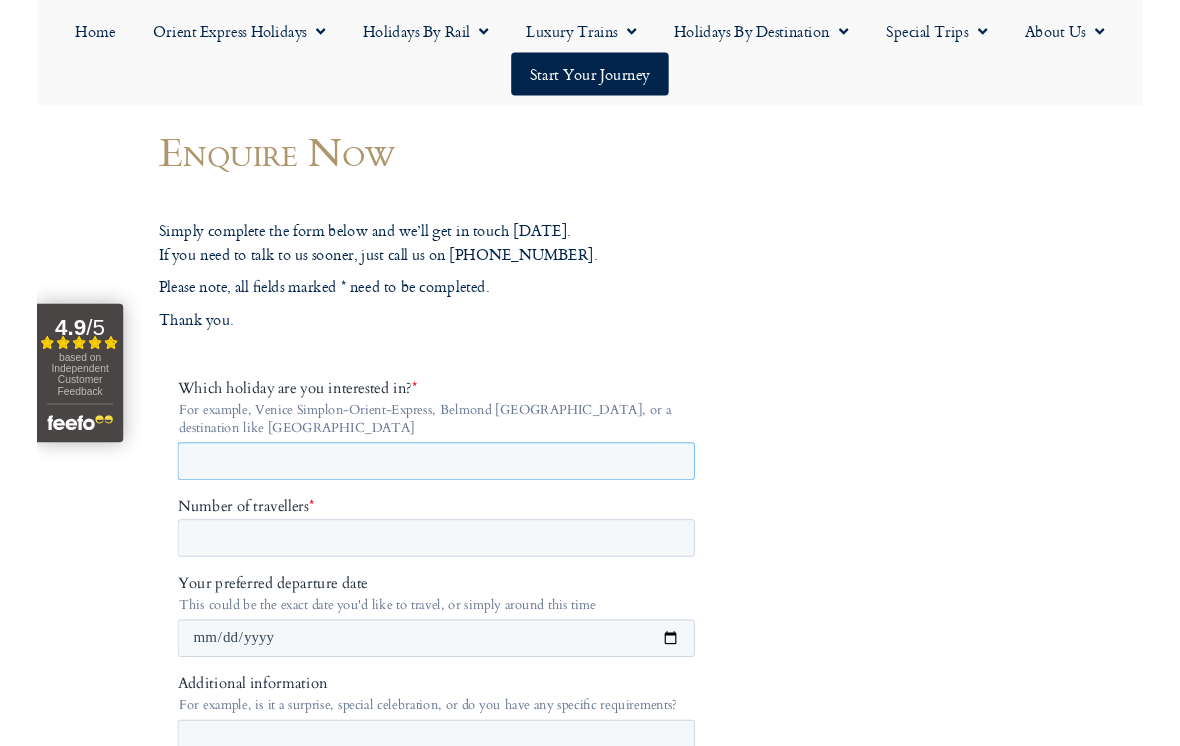 scroll, scrollTop: 158, scrollLeft: 0, axis: vertical 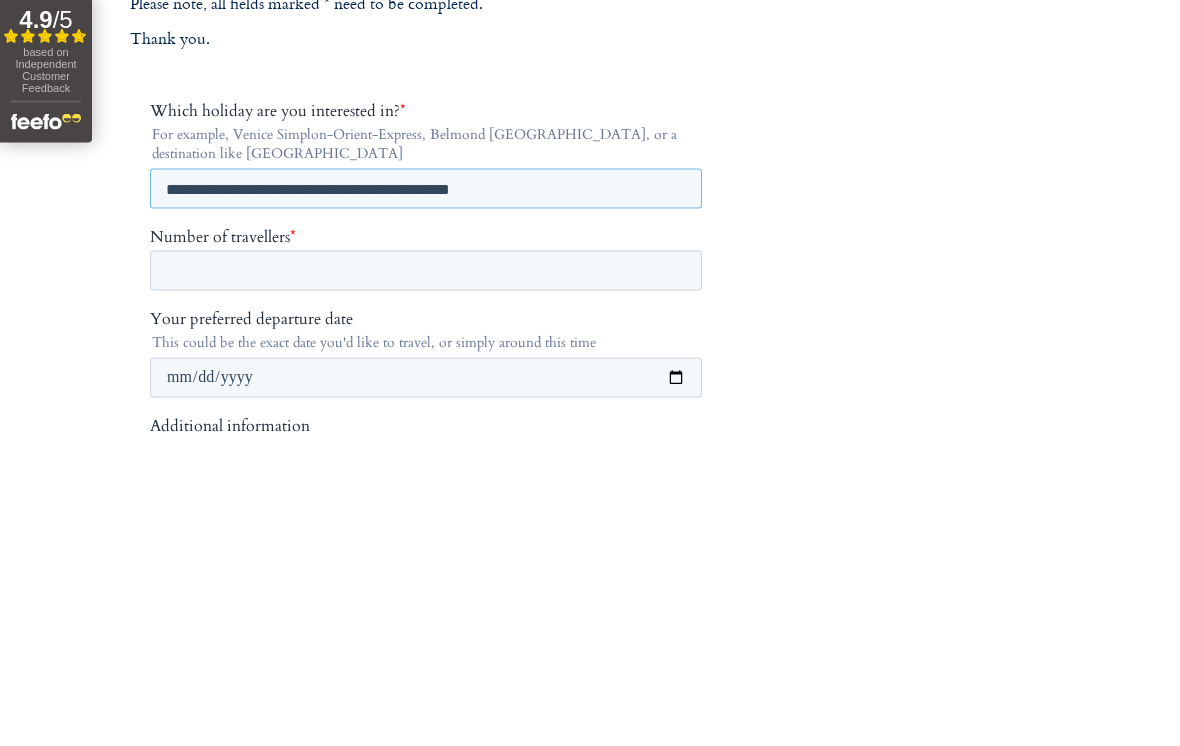 click on "******" at bounding box center [194, 1270] 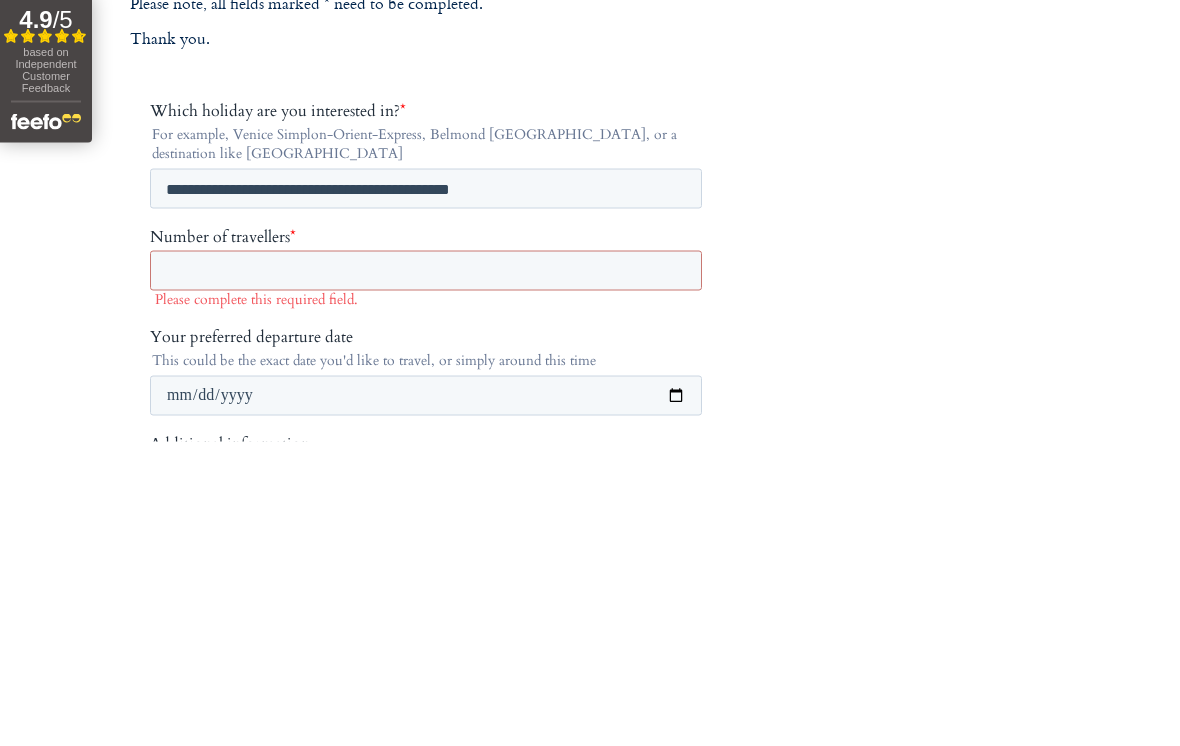 scroll, scrollTop: 18, scrollLeft: 0, axis: vertical 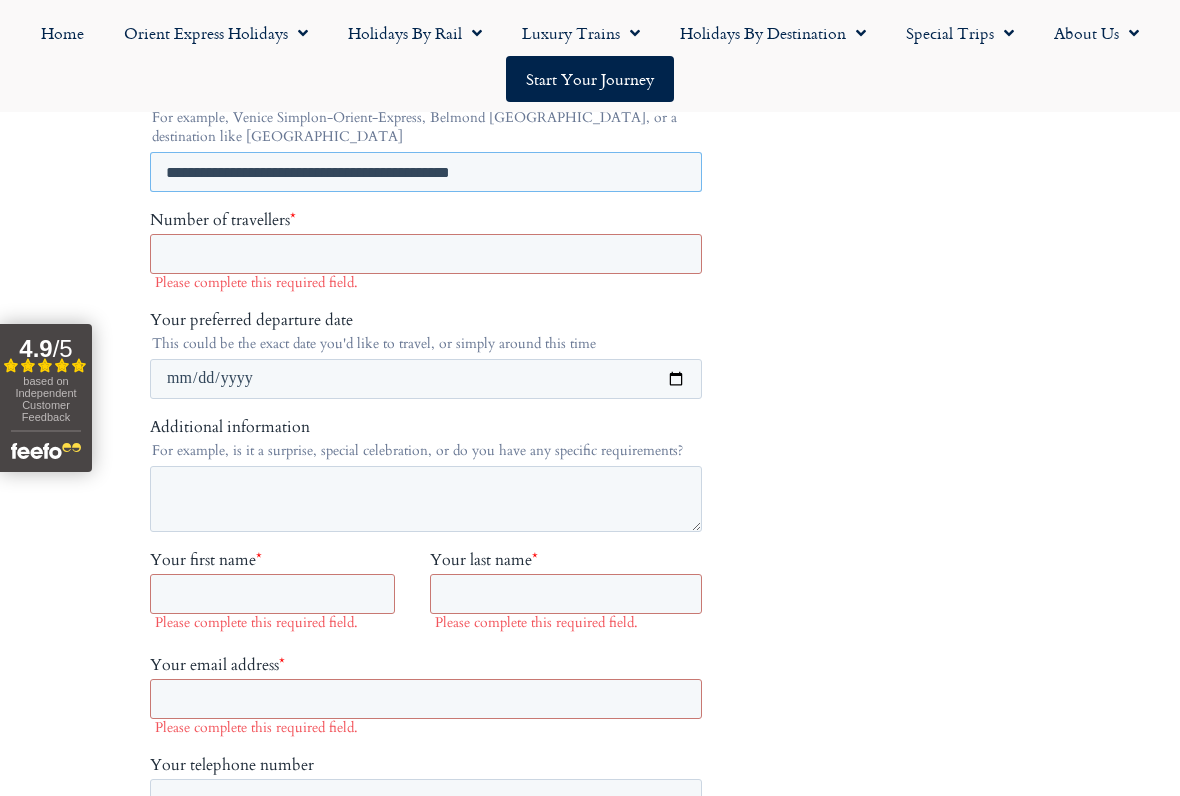 click on "**********" at bounding box center (426, 171) 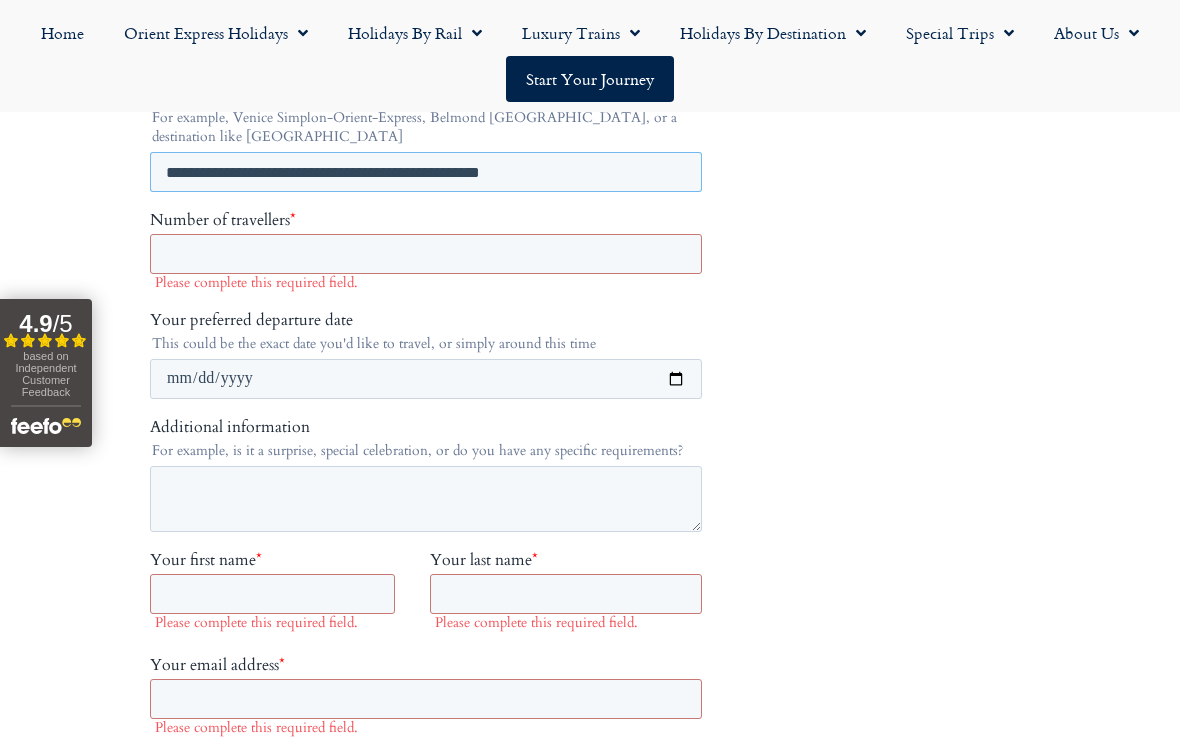 type on "**********" 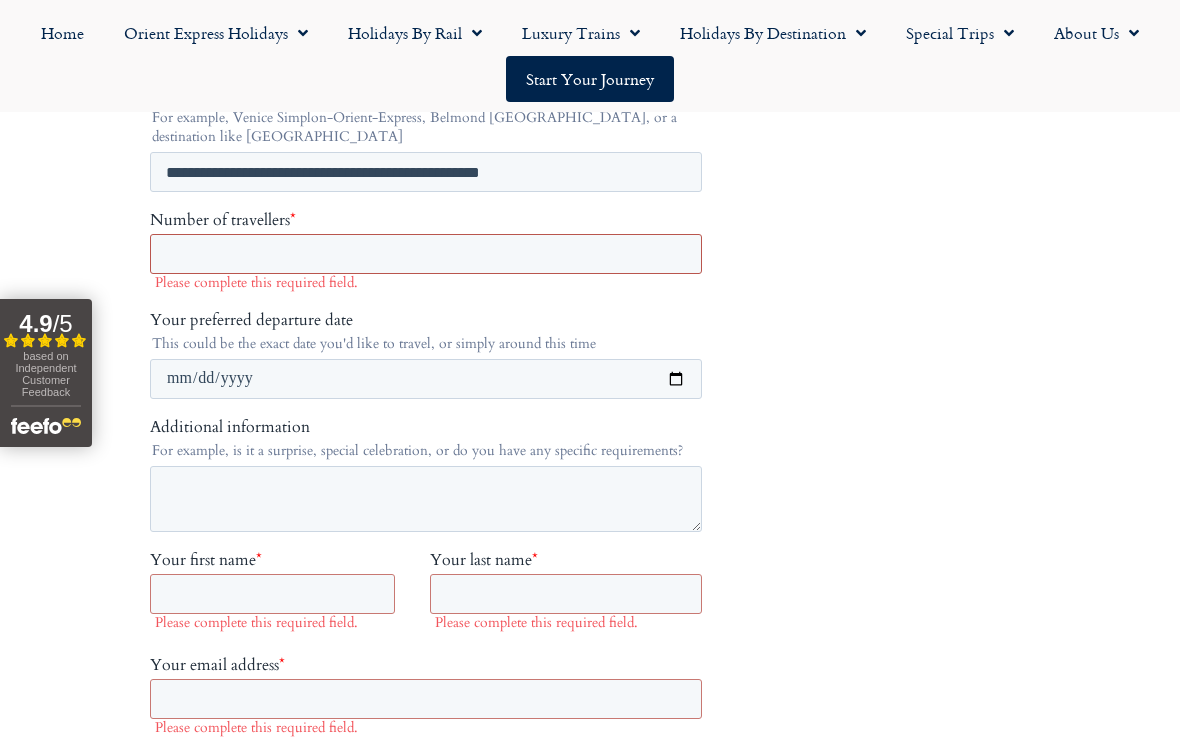 click on "Number of travellers *" at bounding box center (426, 253) 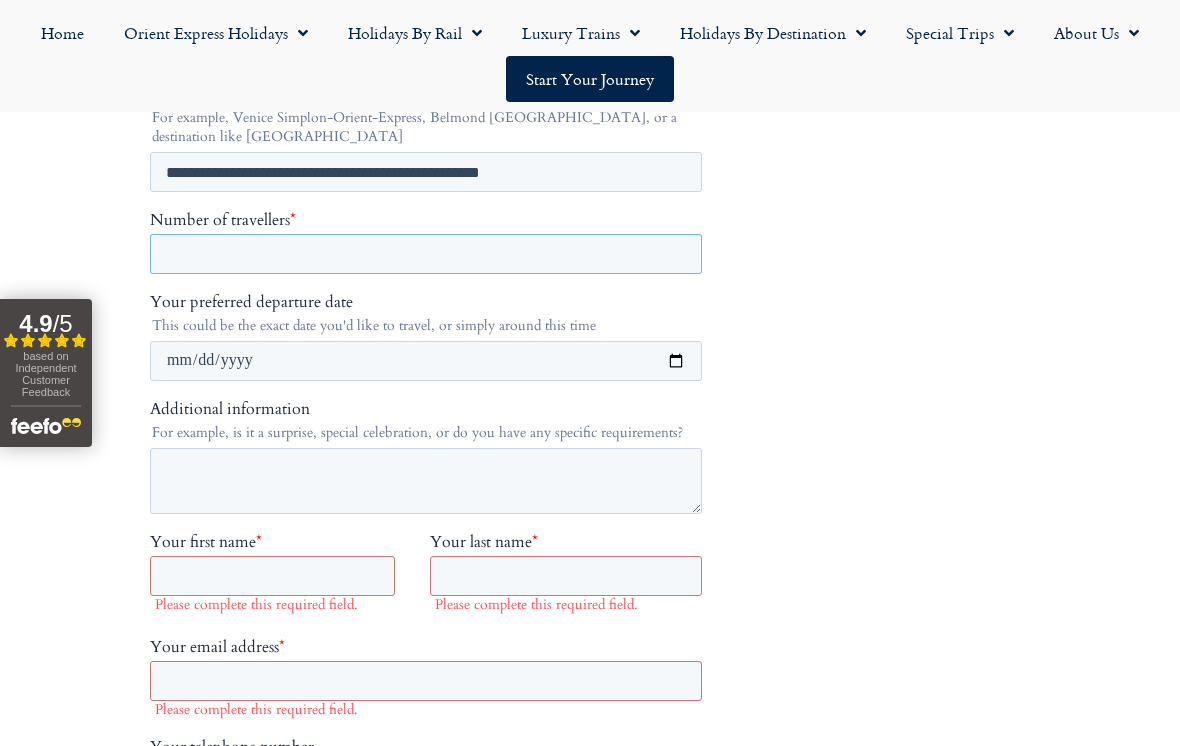 scroll, scrollTop: 0, scrollLeft: 0, axis: both 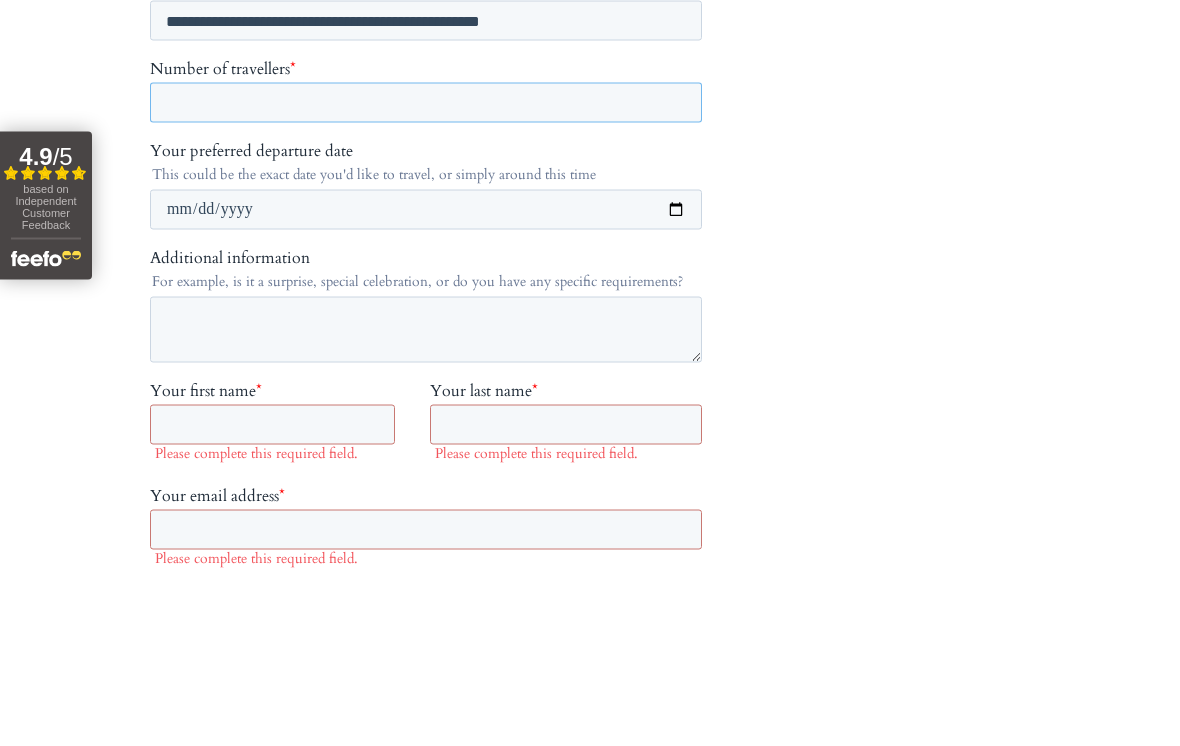 type on "*" 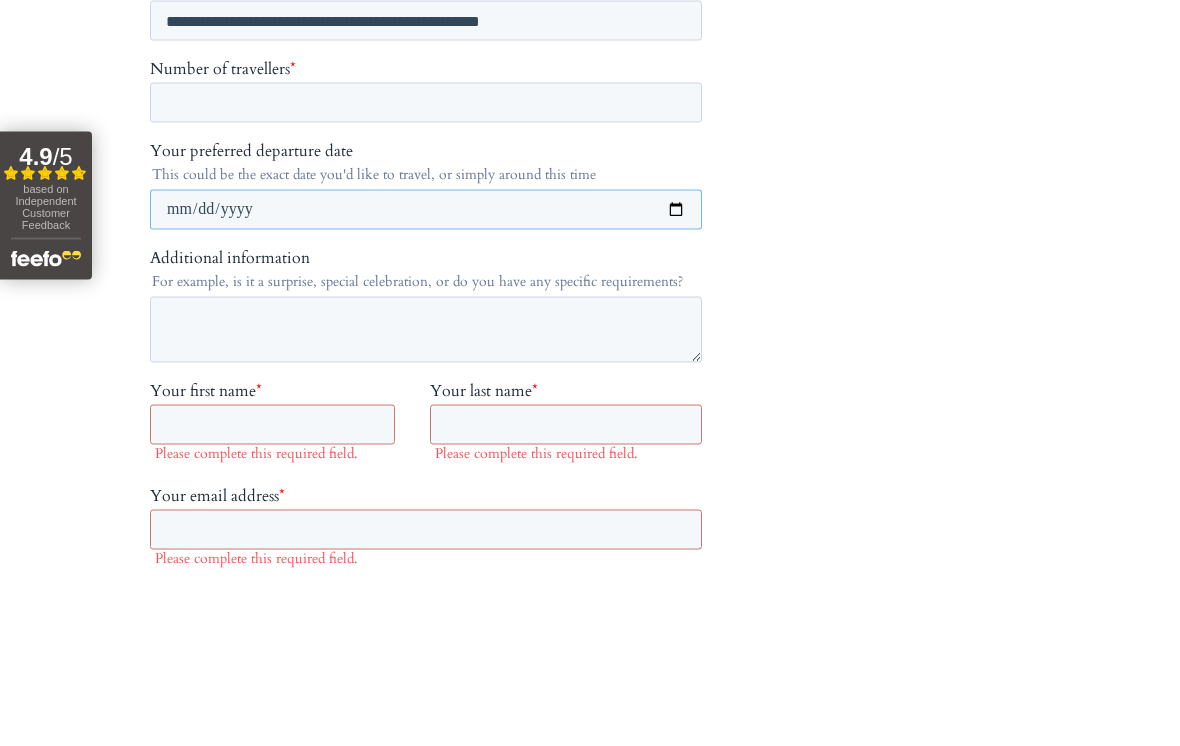click on "Your preferred departure date" at bounding box center [426, 210] 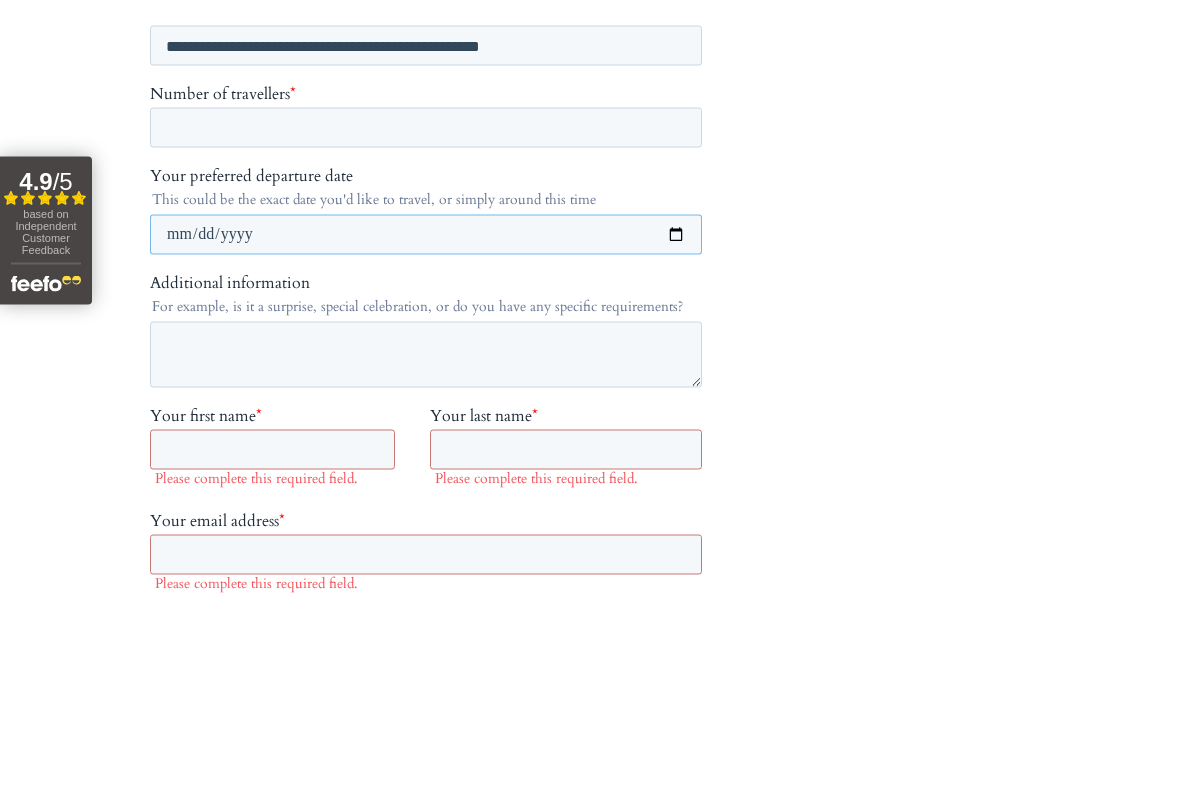 scroll, scrollTop: 631, scrollLeft: 0, axis: vertical 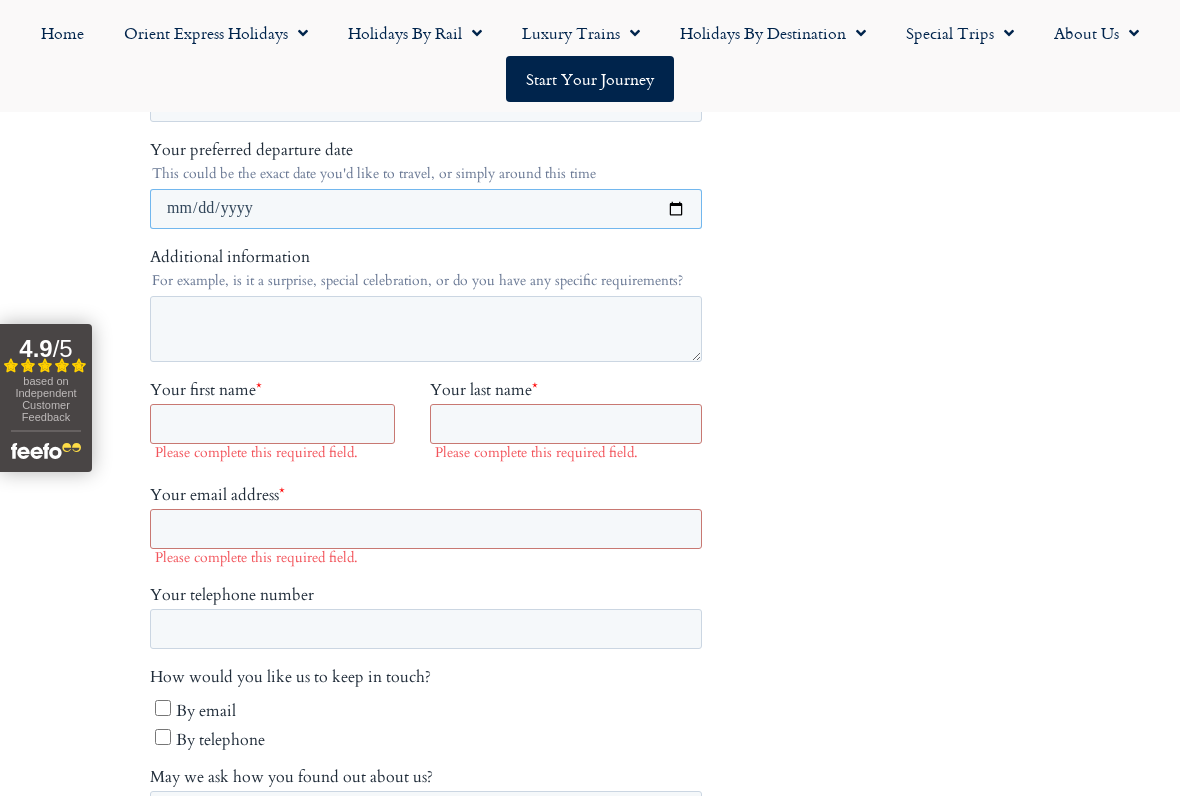 type on "**********" 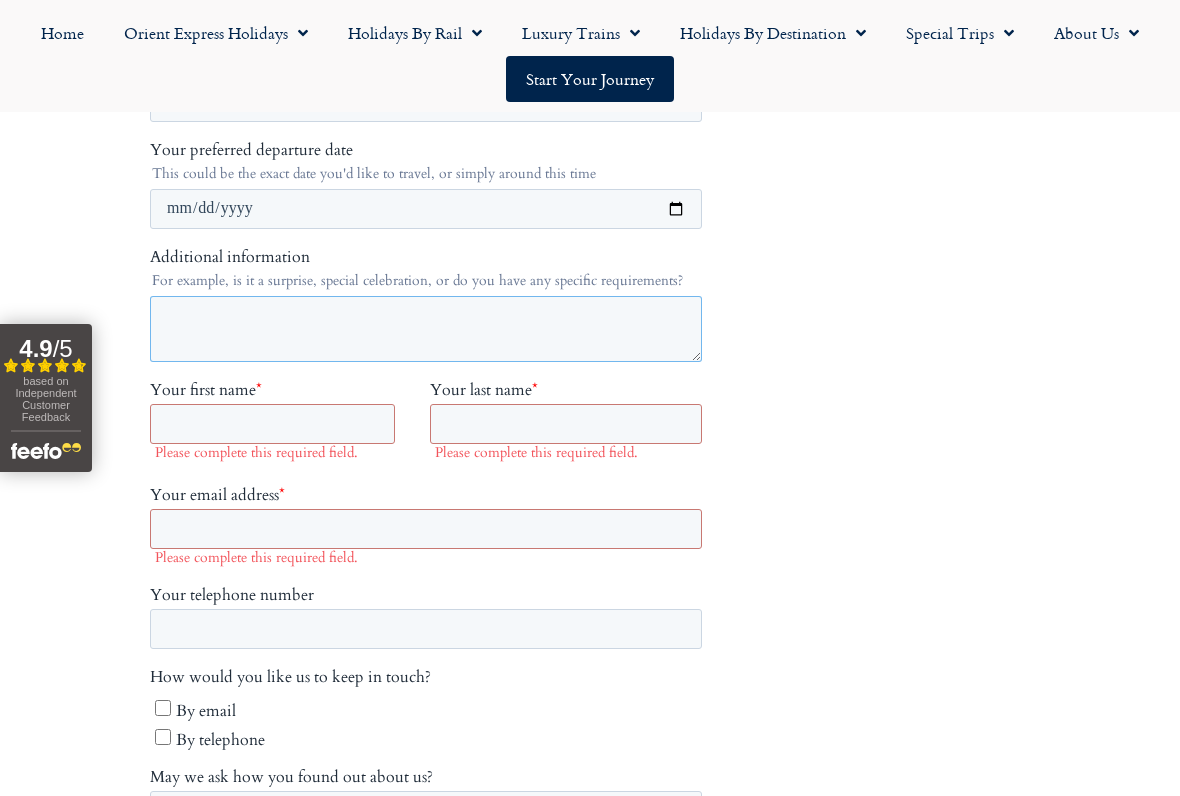 click on "Additional information" at bounding box center (426, 329) 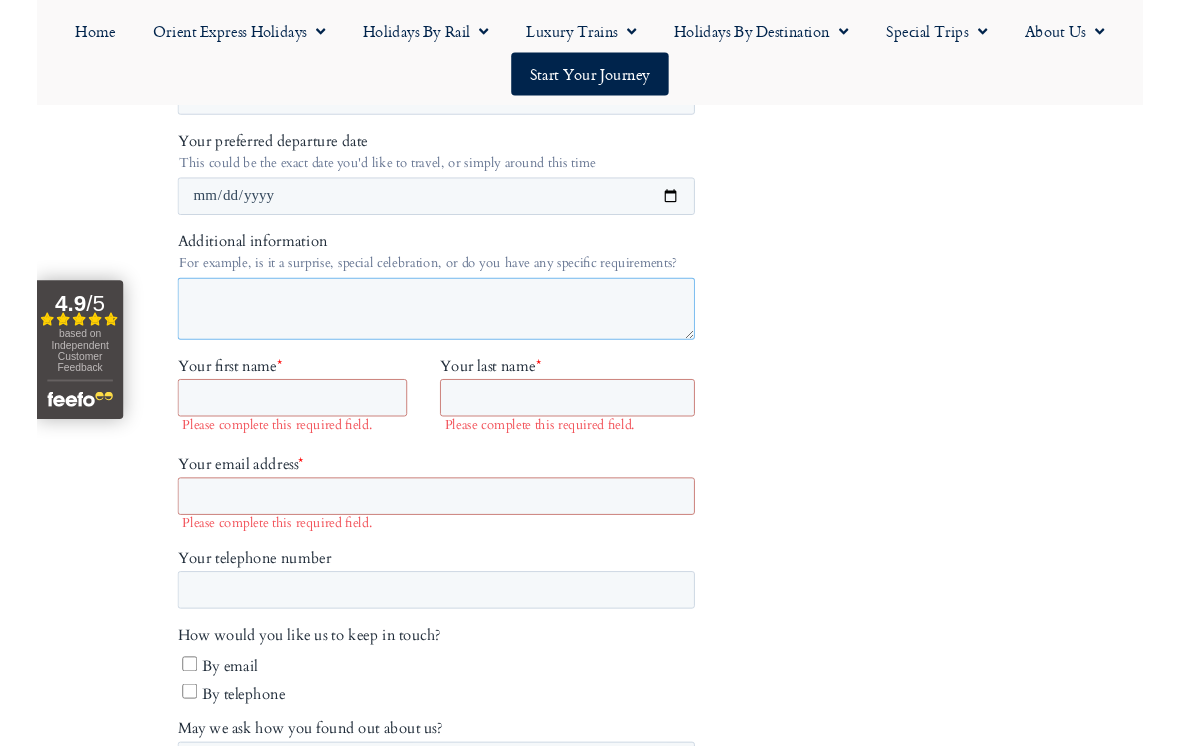 scroll, scrollTop: 630, scrollLeft: 0, axis: vertical 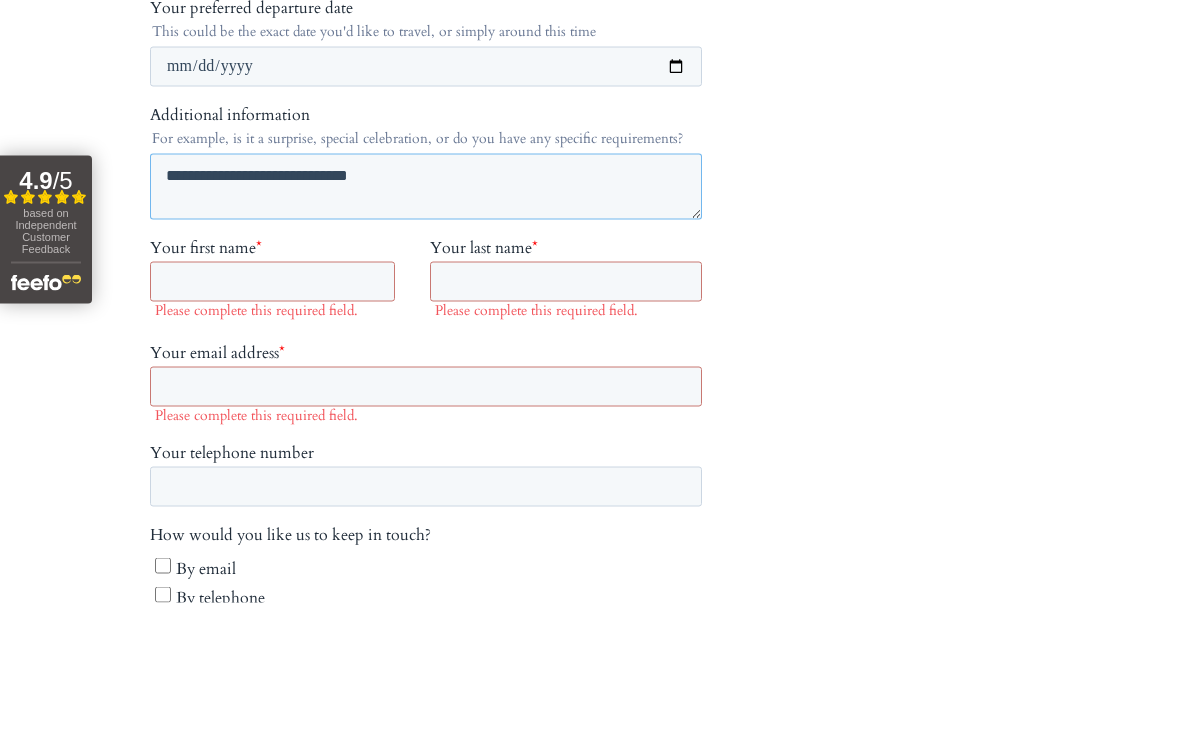 type on "**********" 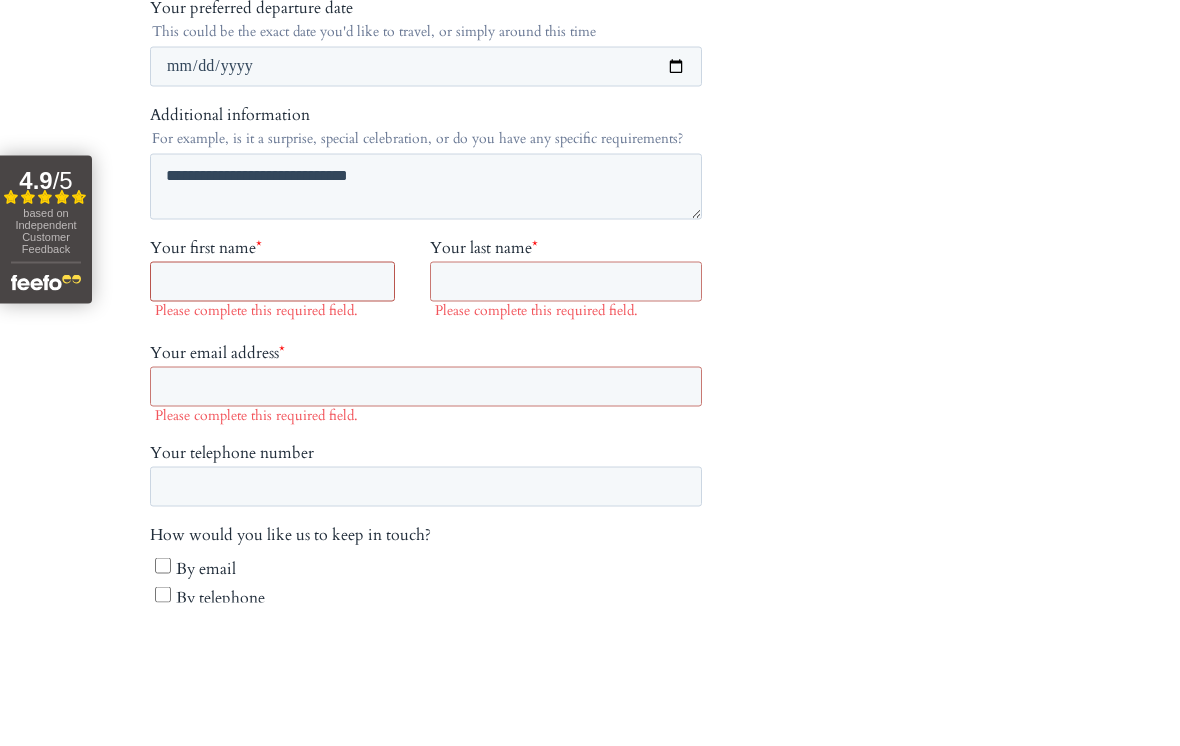 click on "Your first name *" at bounding box center (272, 282) 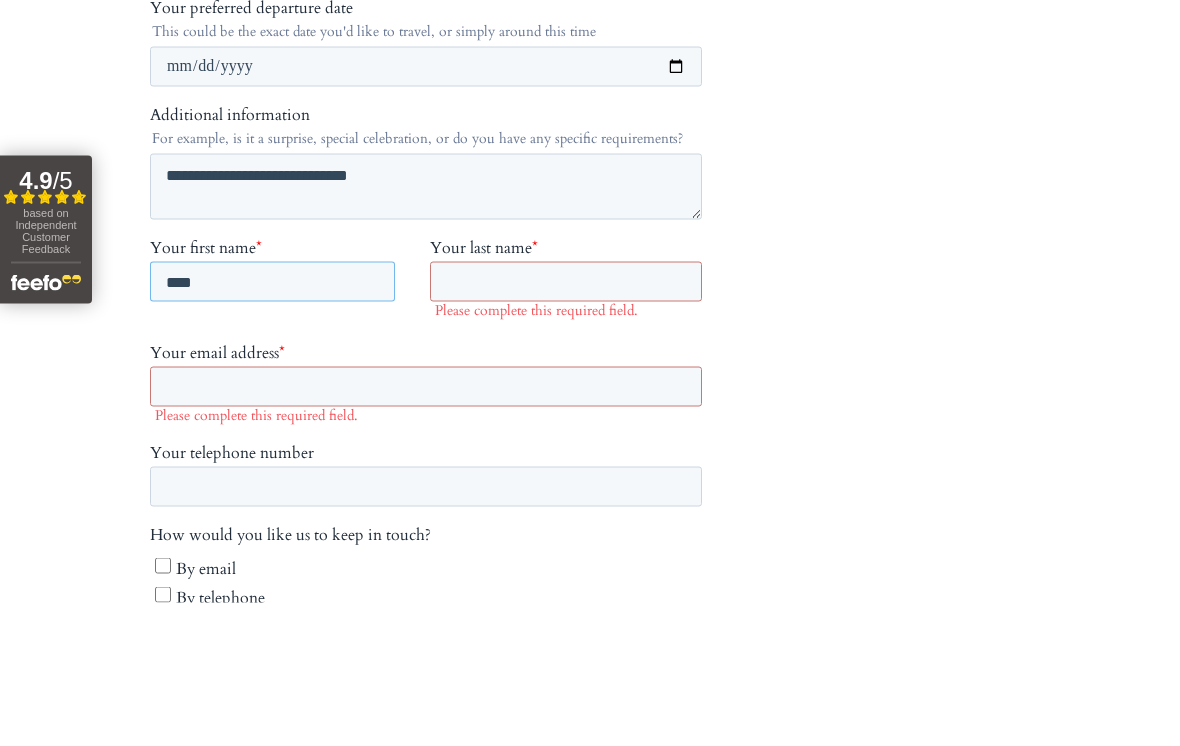 type on "****" 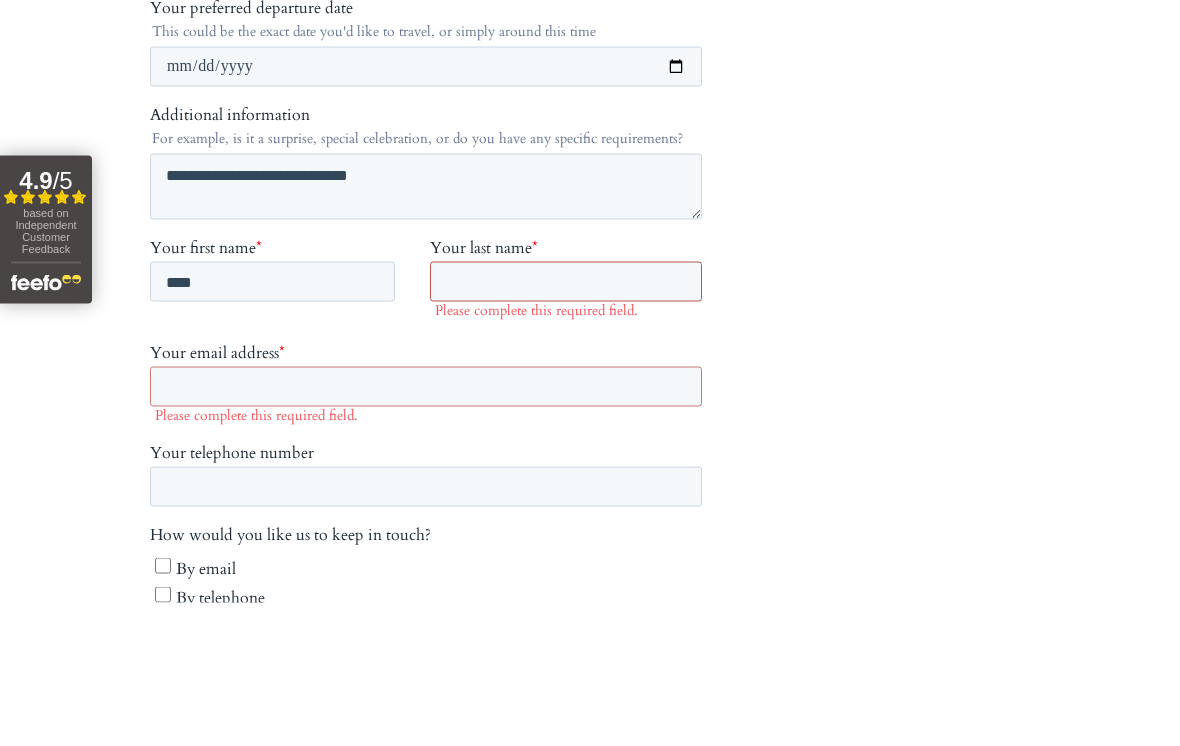 click on "Your last name *" at bounding box center (566, 282) 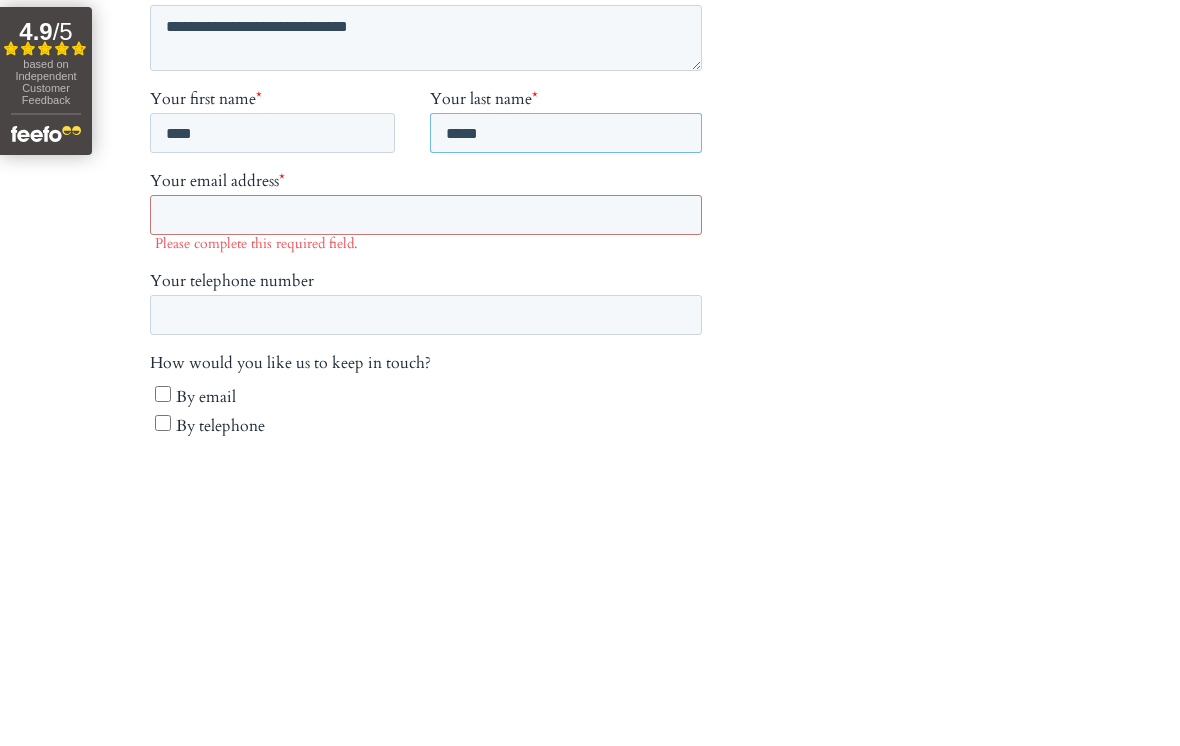 type on "*****" 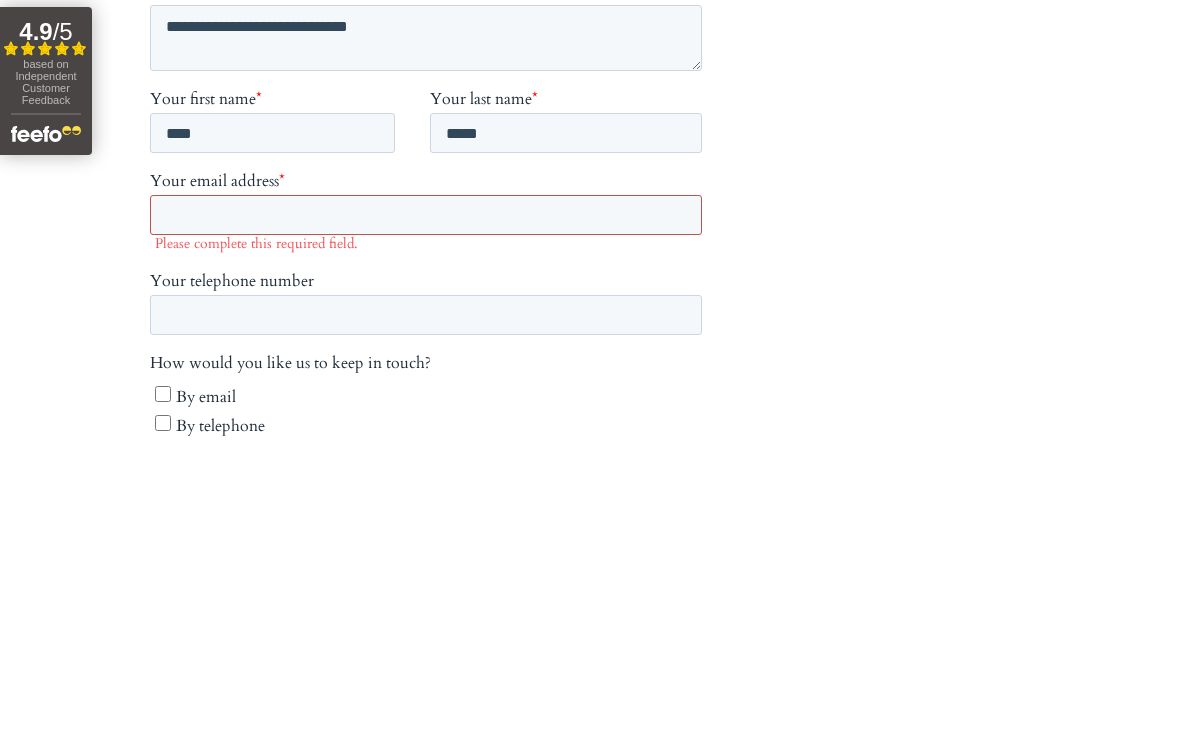 click on "Your email address *" at bounding box center [426, 215] 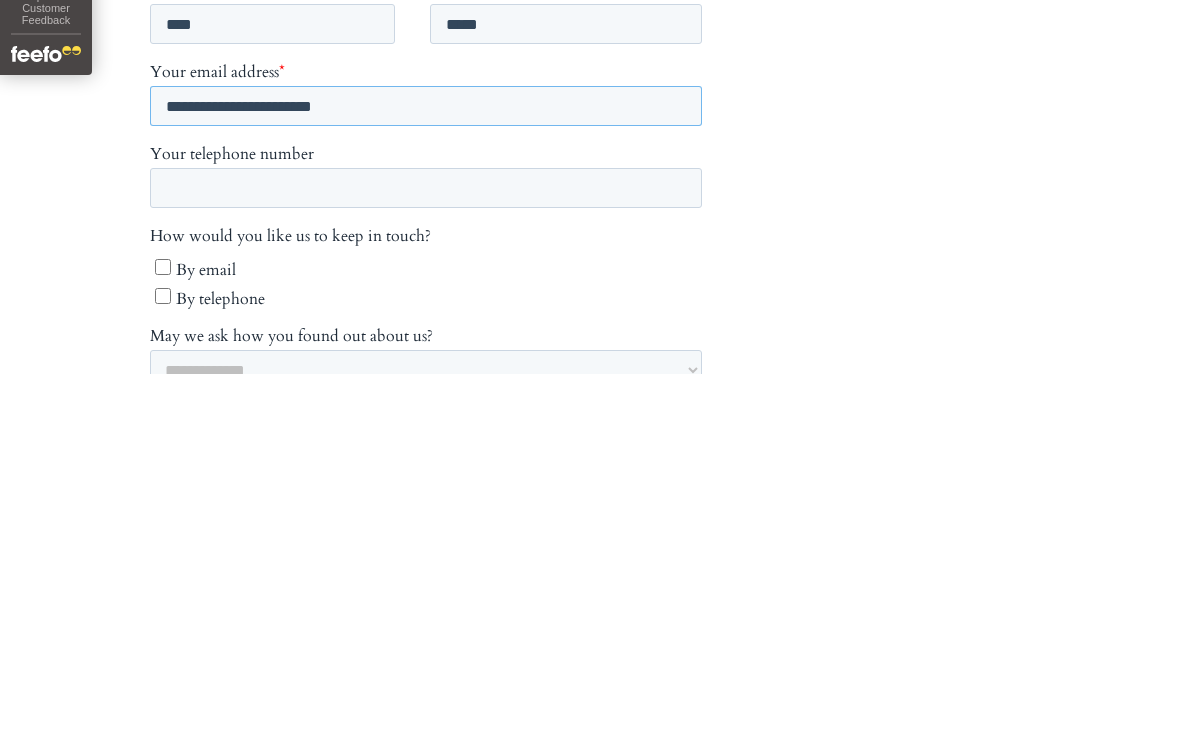 scroll, scrollTop: 660, scrollLeft: 0, axis: vertical 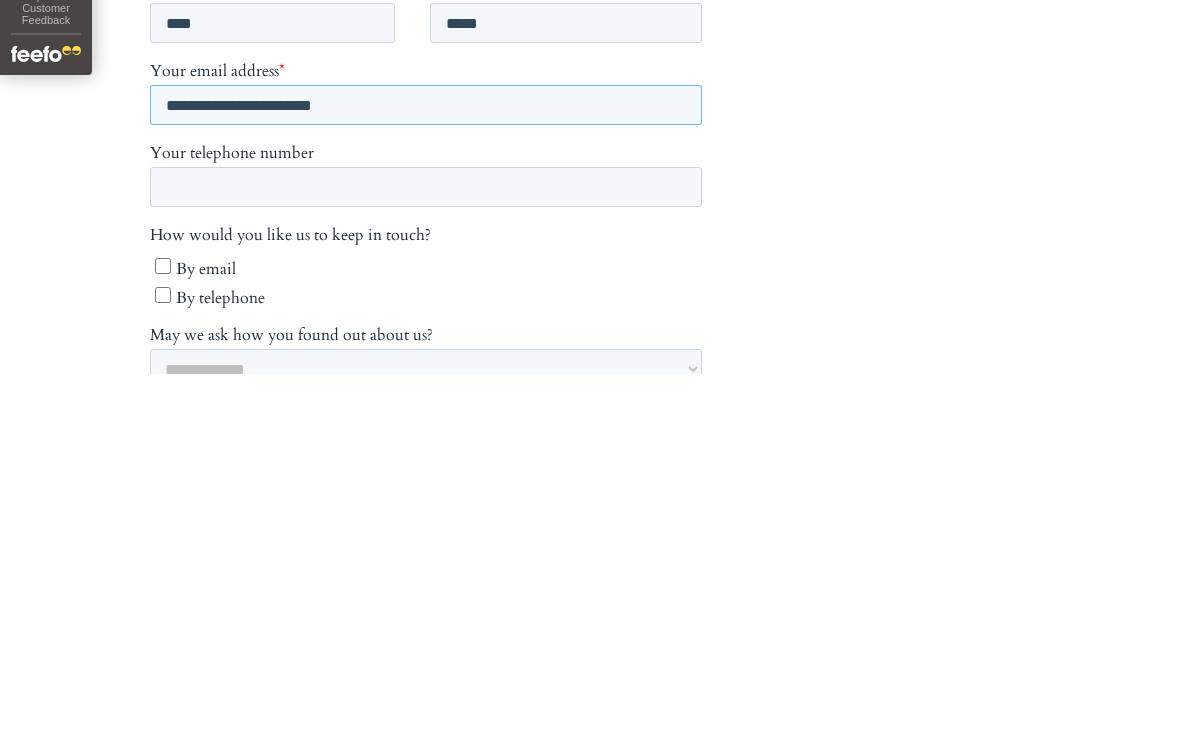 type on "**********" 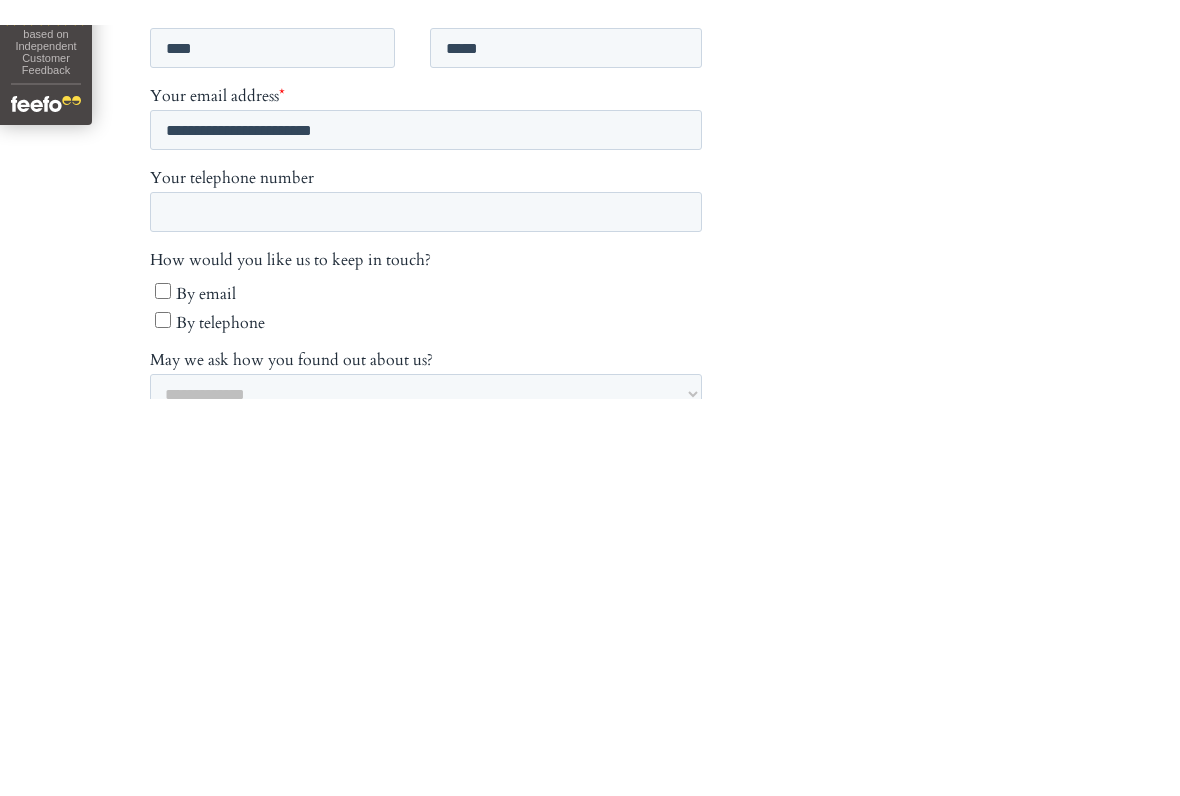 scroll, scrollTop: 1032, scrollLeft: 0, axis: vertical 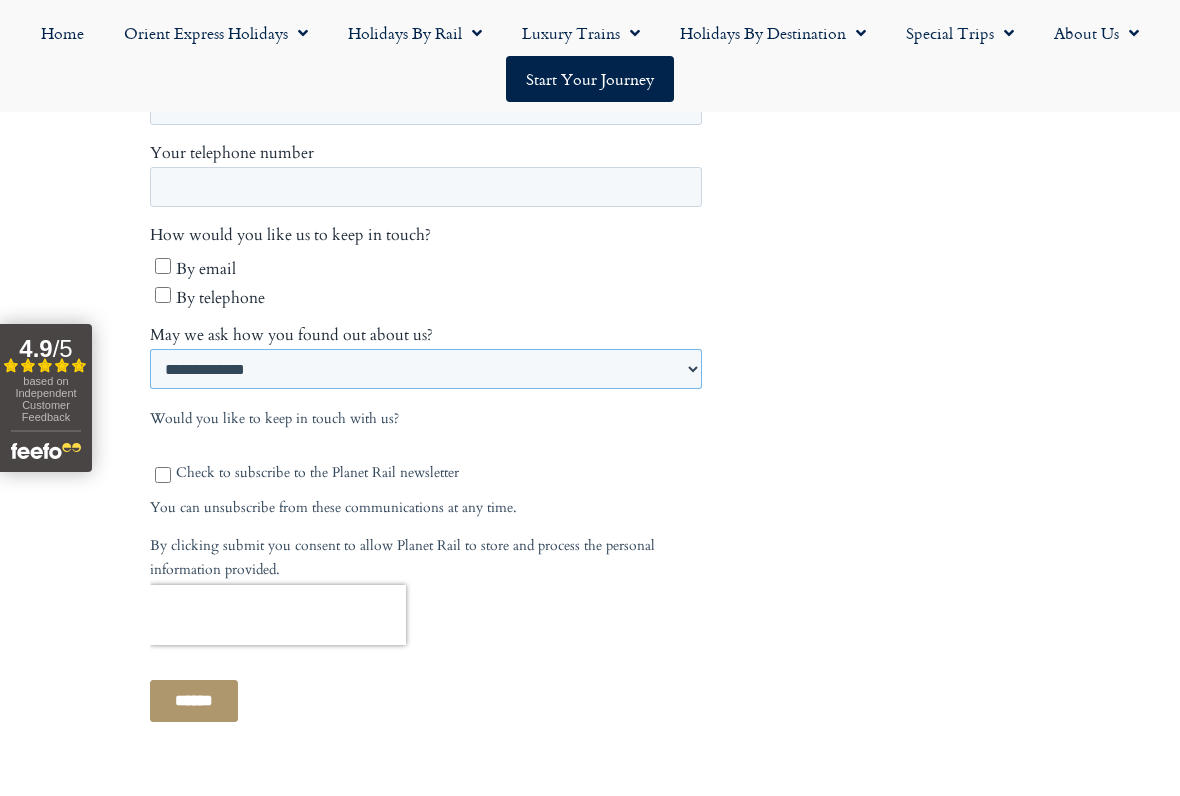 click on "**********" at bounding box center (426, 369) 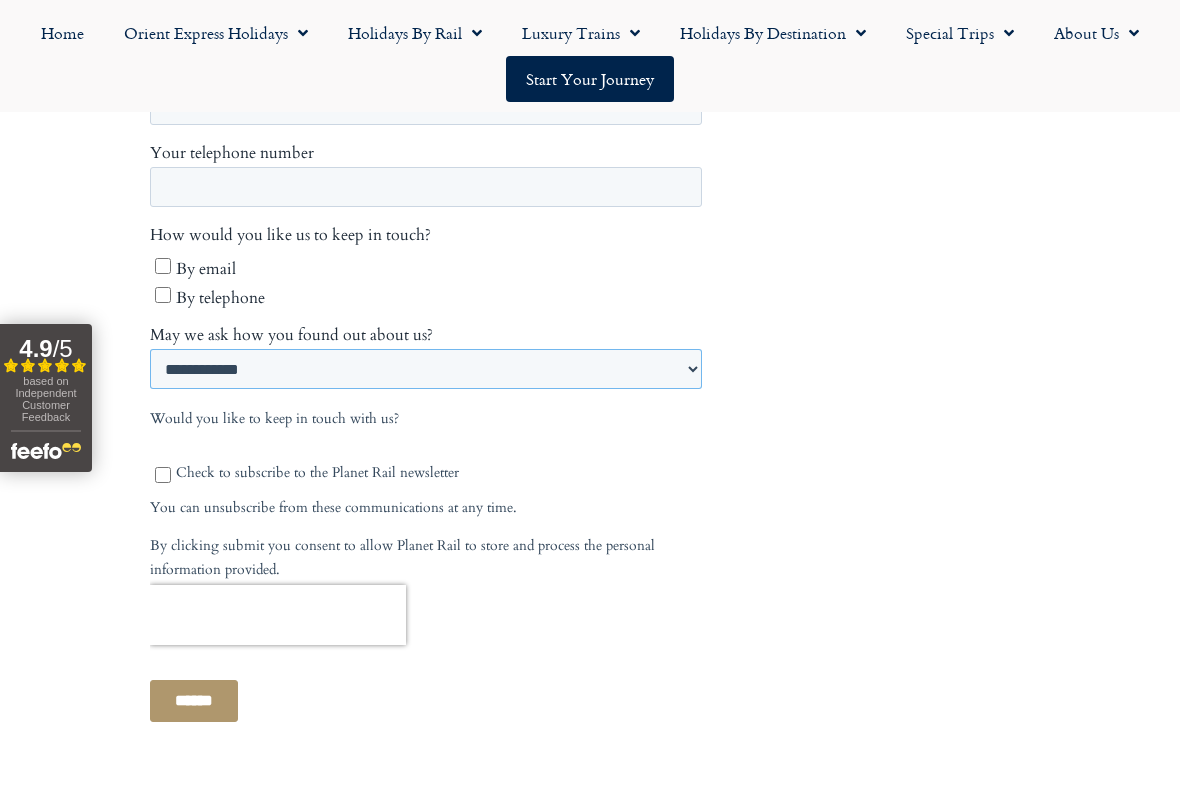 click on "**********" at bounding box center [426, 369] 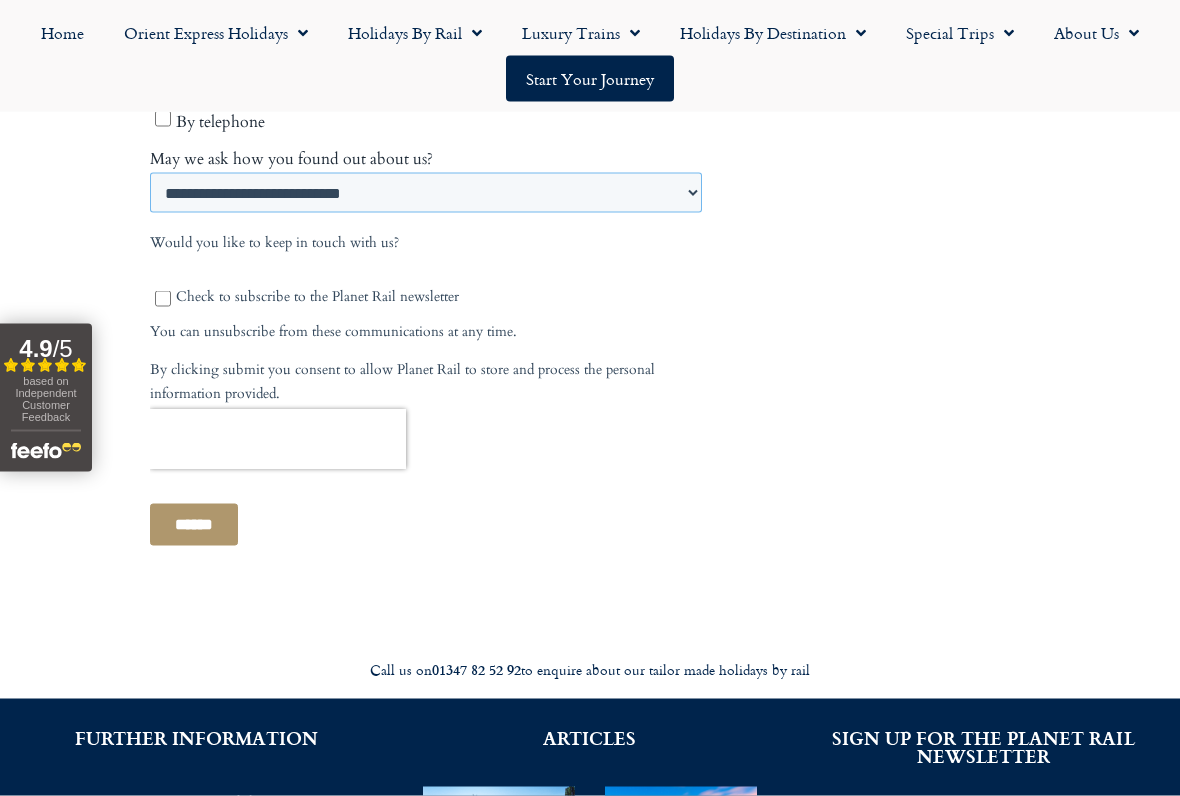 scroll, scrollTop: 1217, scrollLeft: 0, axis: vertical 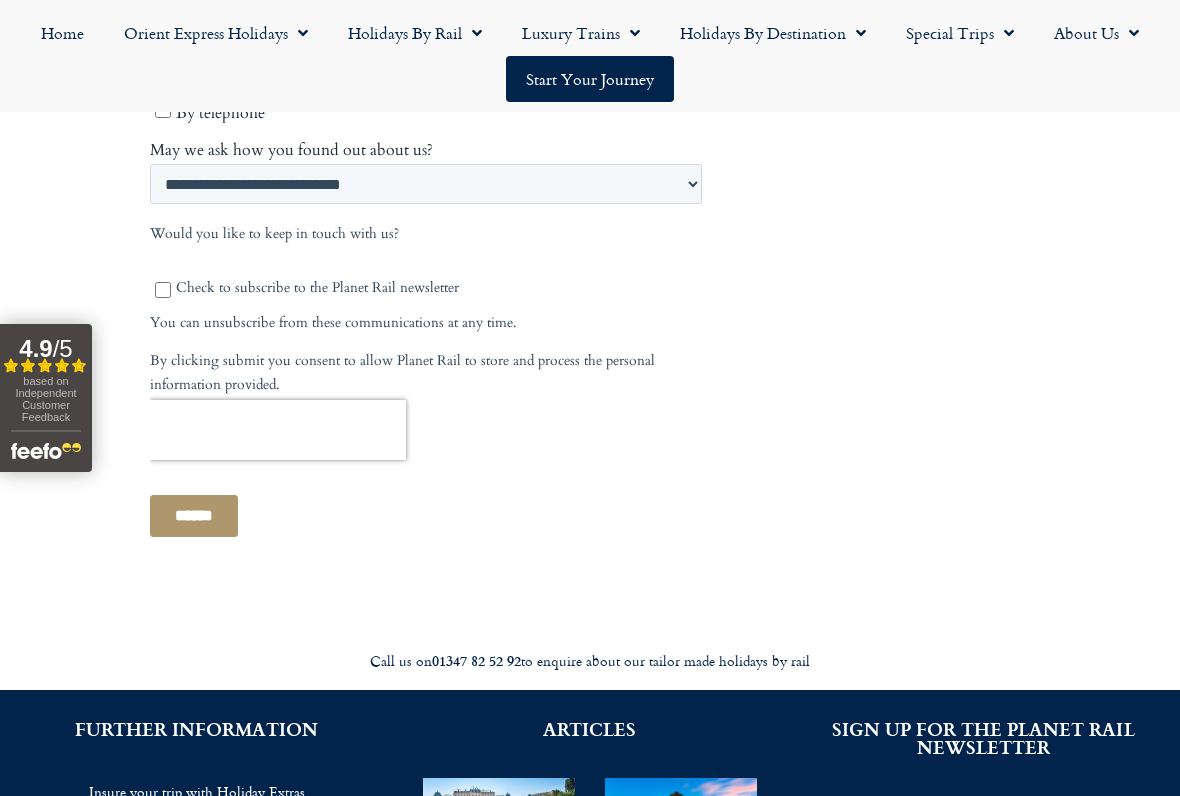 click on "******" at bounding box center [194, 516] 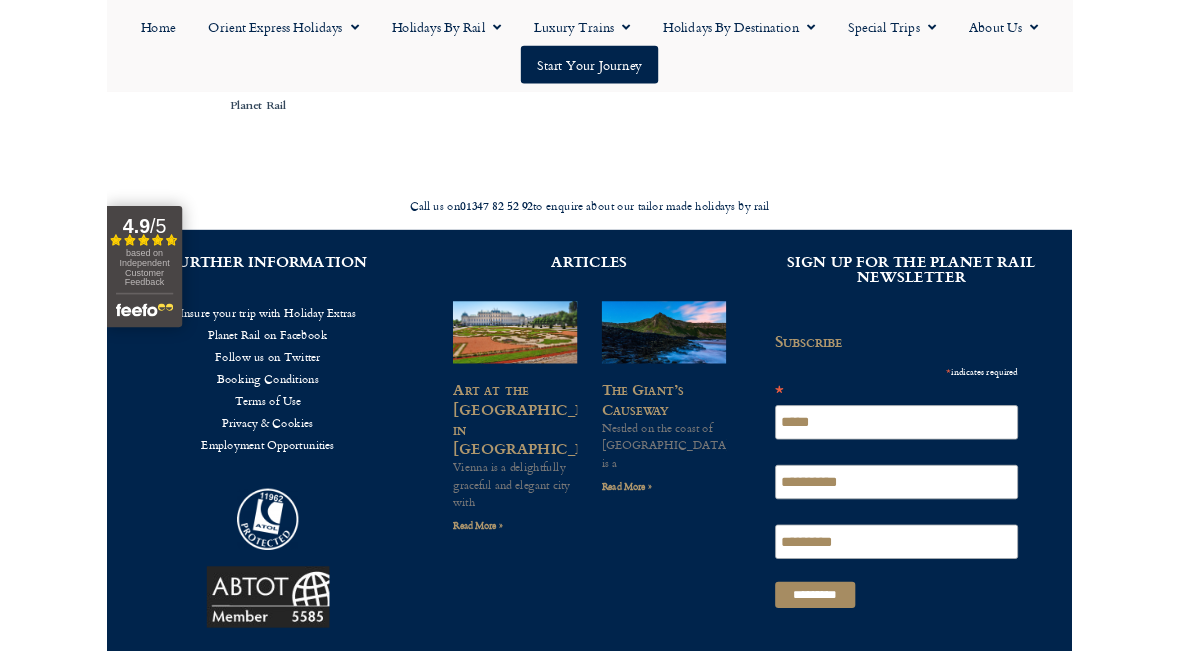 scroll, scrollTop: 713, scrollLeft: 0, axis: vertical 